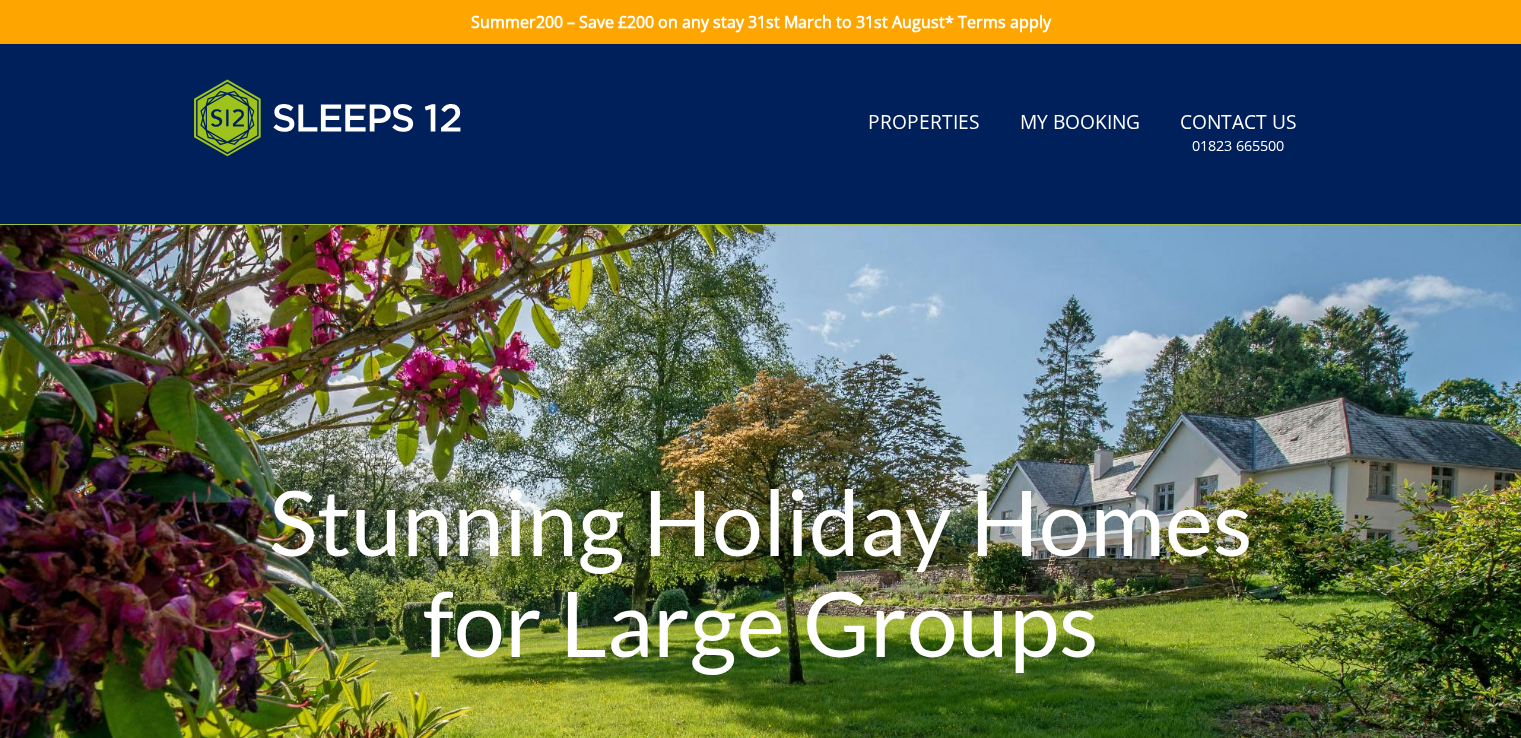 scroll, scrollTop: 0, scrollLeft: 0, axis: both 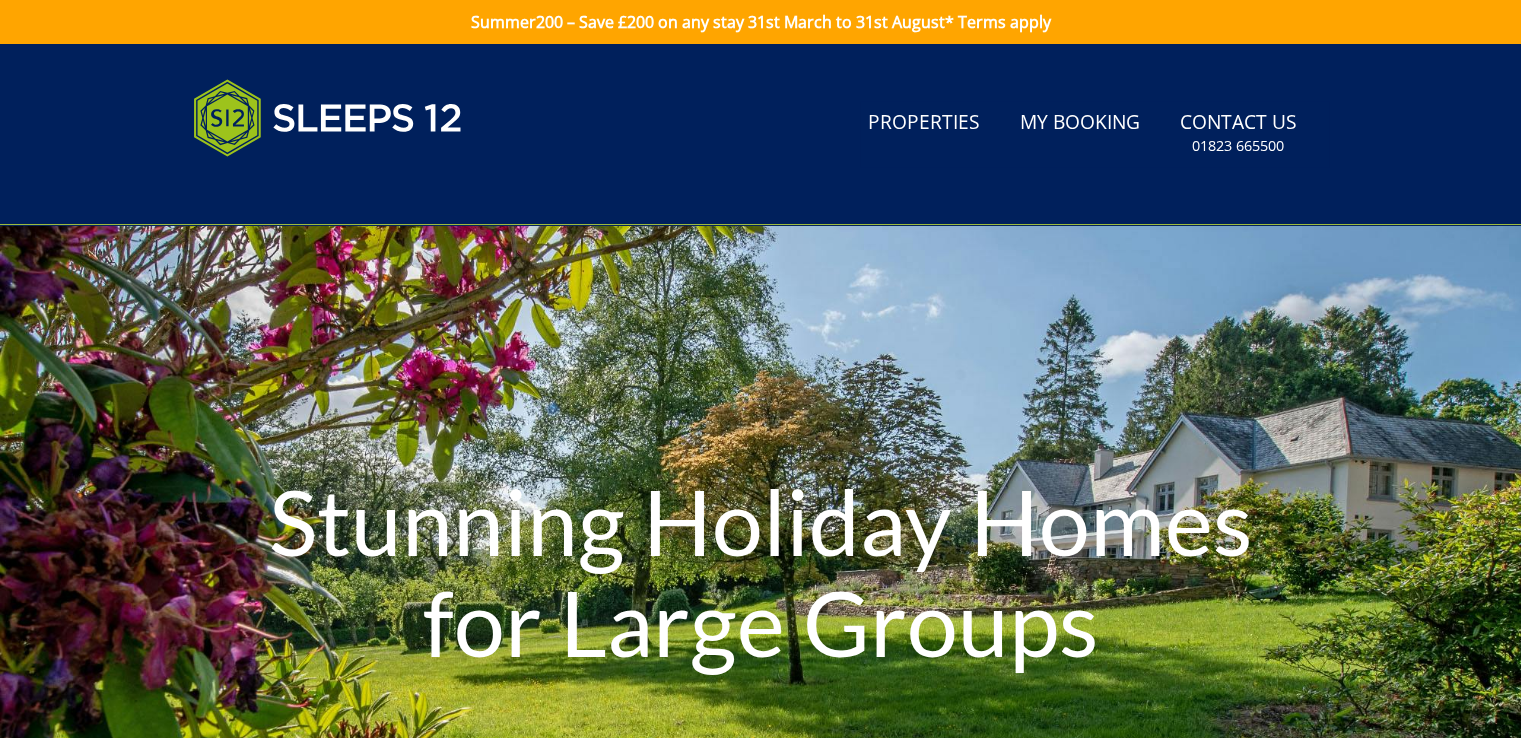 type on "03/08/2025" 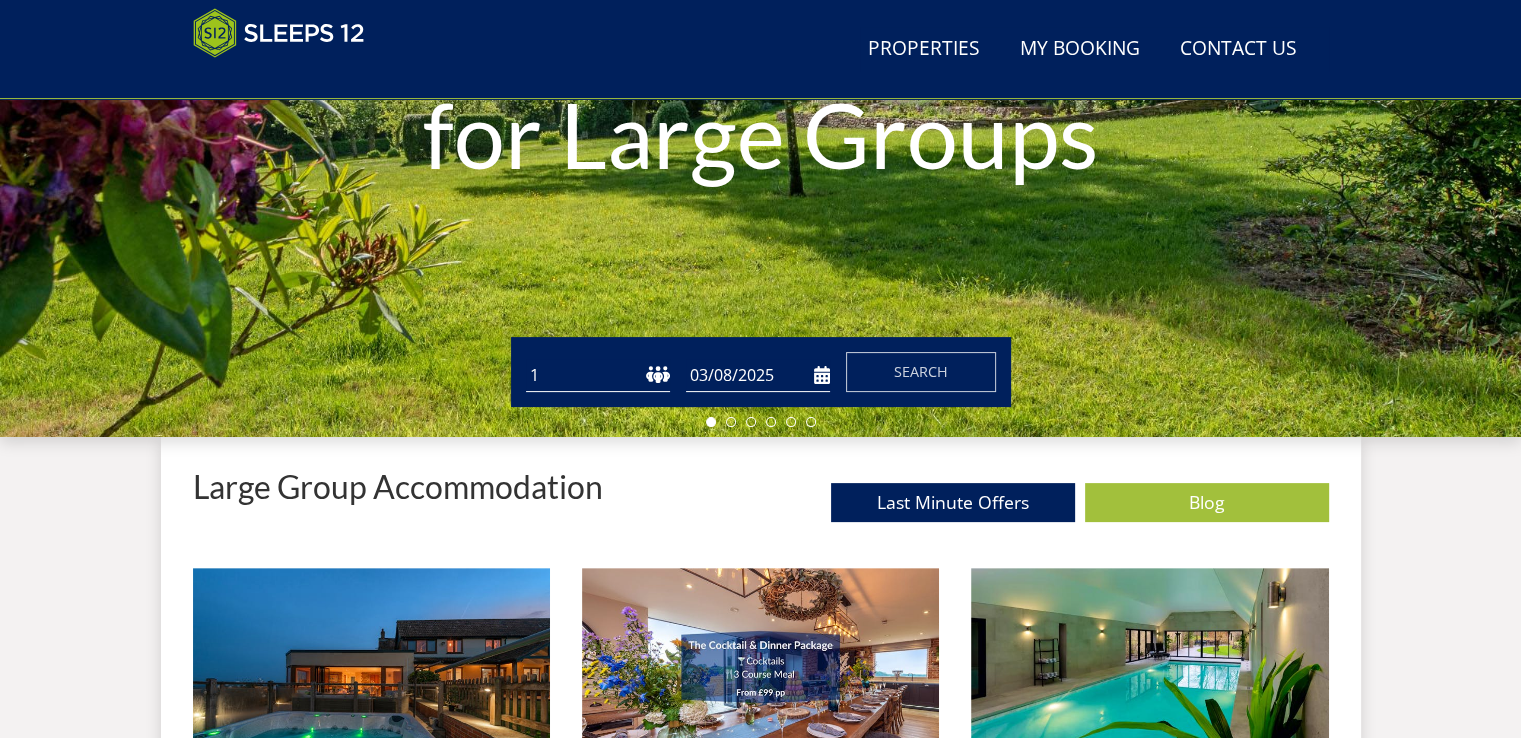 scroll, scrollTop: 408, scrollLeft: 0, axis: vertical 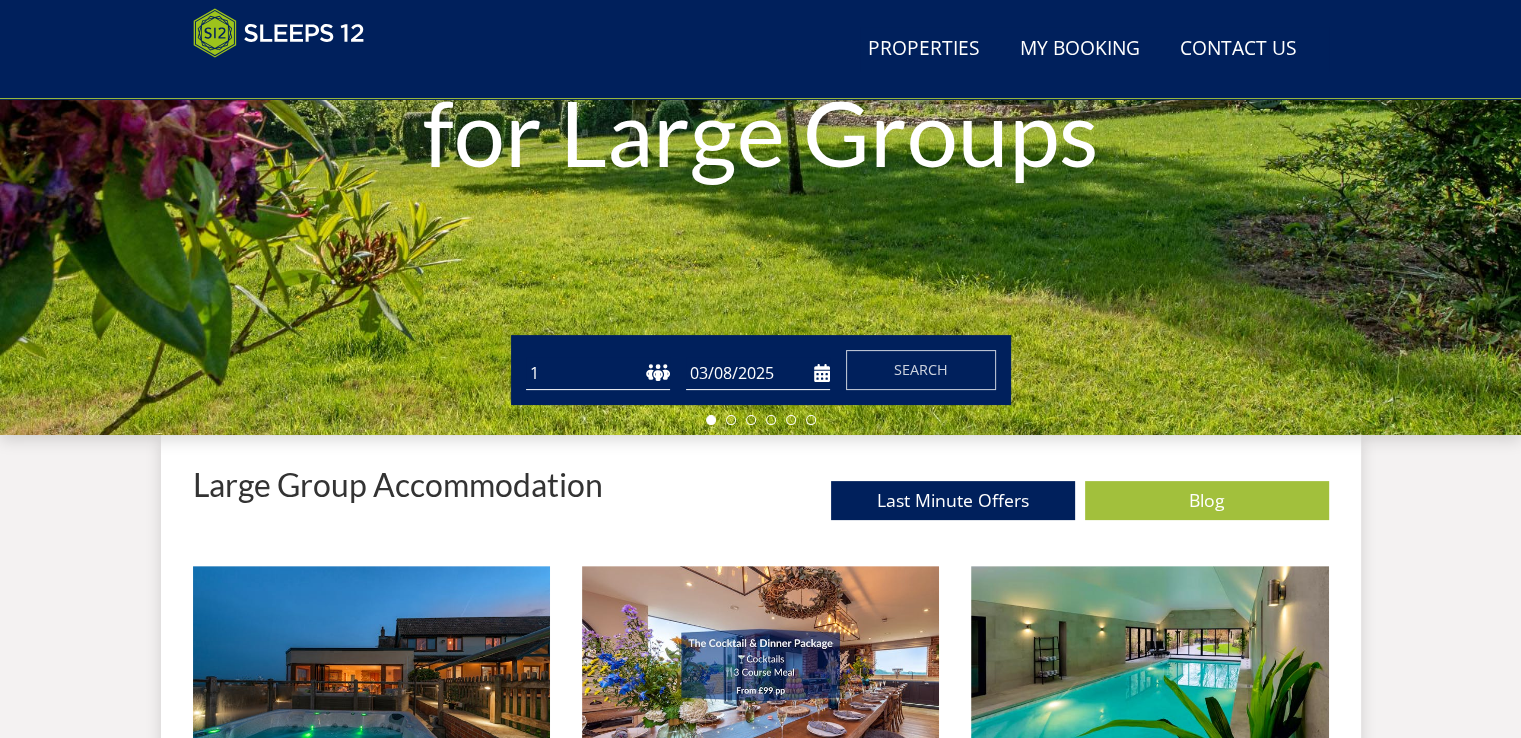 click on "1
2
3
4
5
6
7
8
9
10
11
12
13
14
15
16
17
18
19
20
21
22
23
24
25
26
27
28
29
30
31
32" at bounding box center (598, 373) 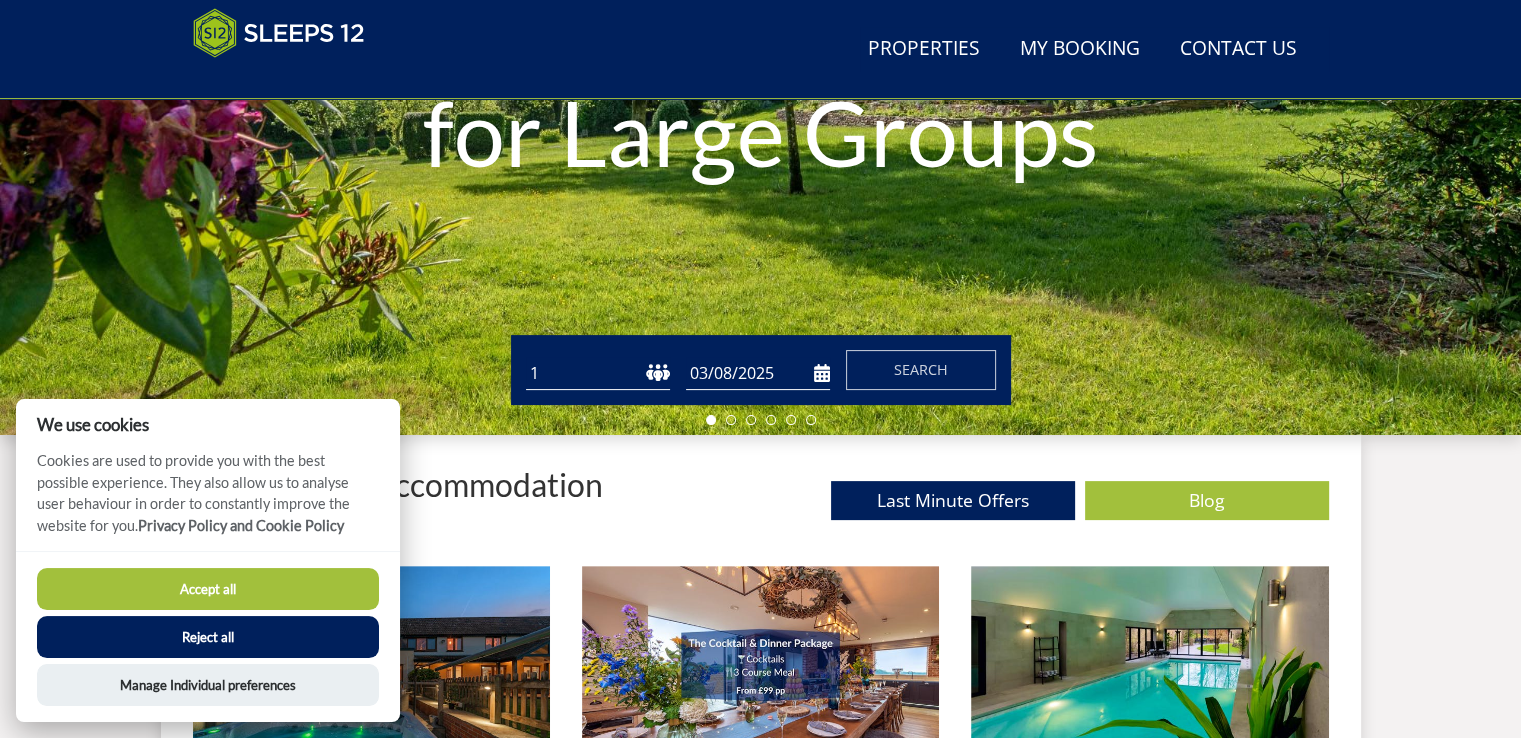 click on "1
2
3
4
5
6
7
8
9
10
11
12
13
14
15
16
17
18
19
20
21
22
23
24
25
26
27
28
29
30
31
32" at bounding box center [598, 373] 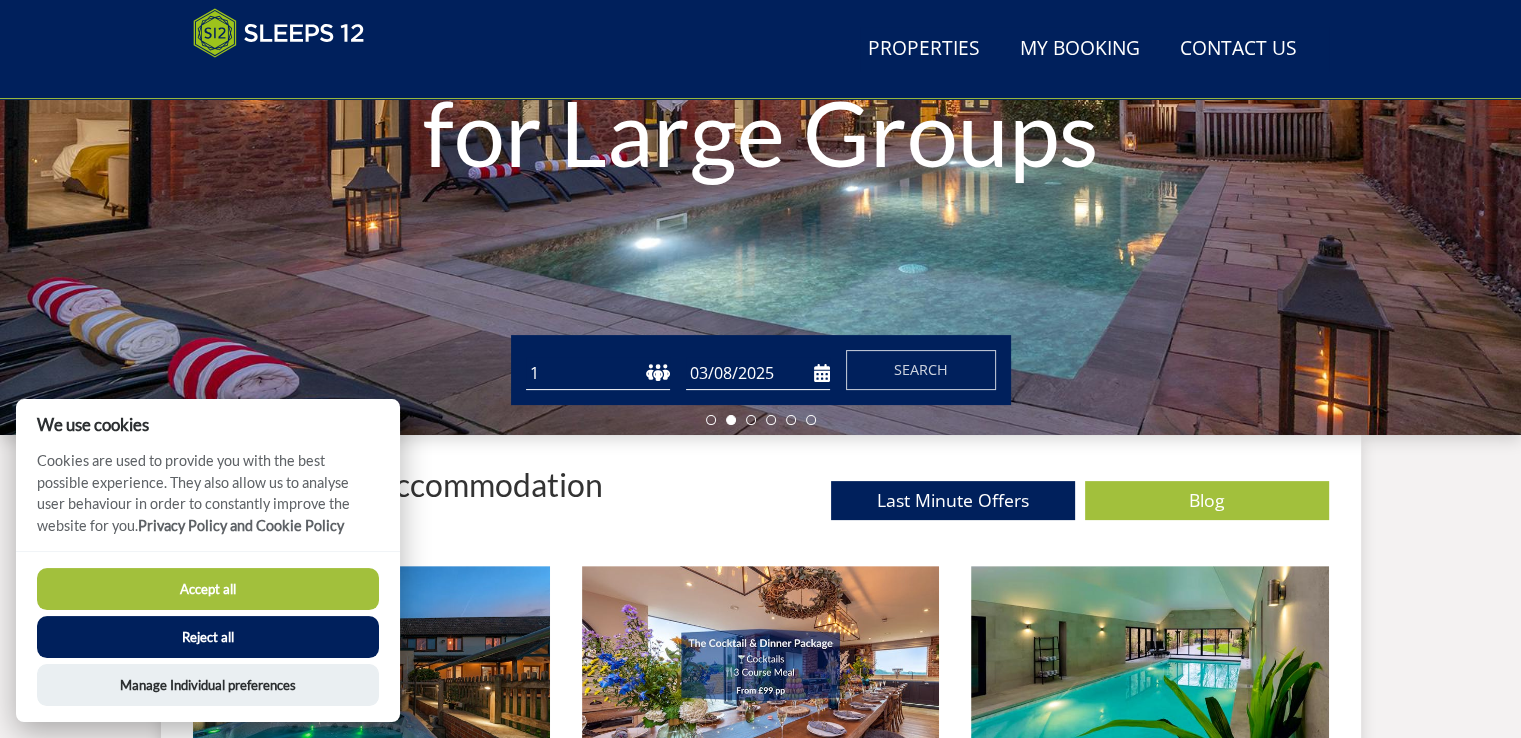 select on "12" 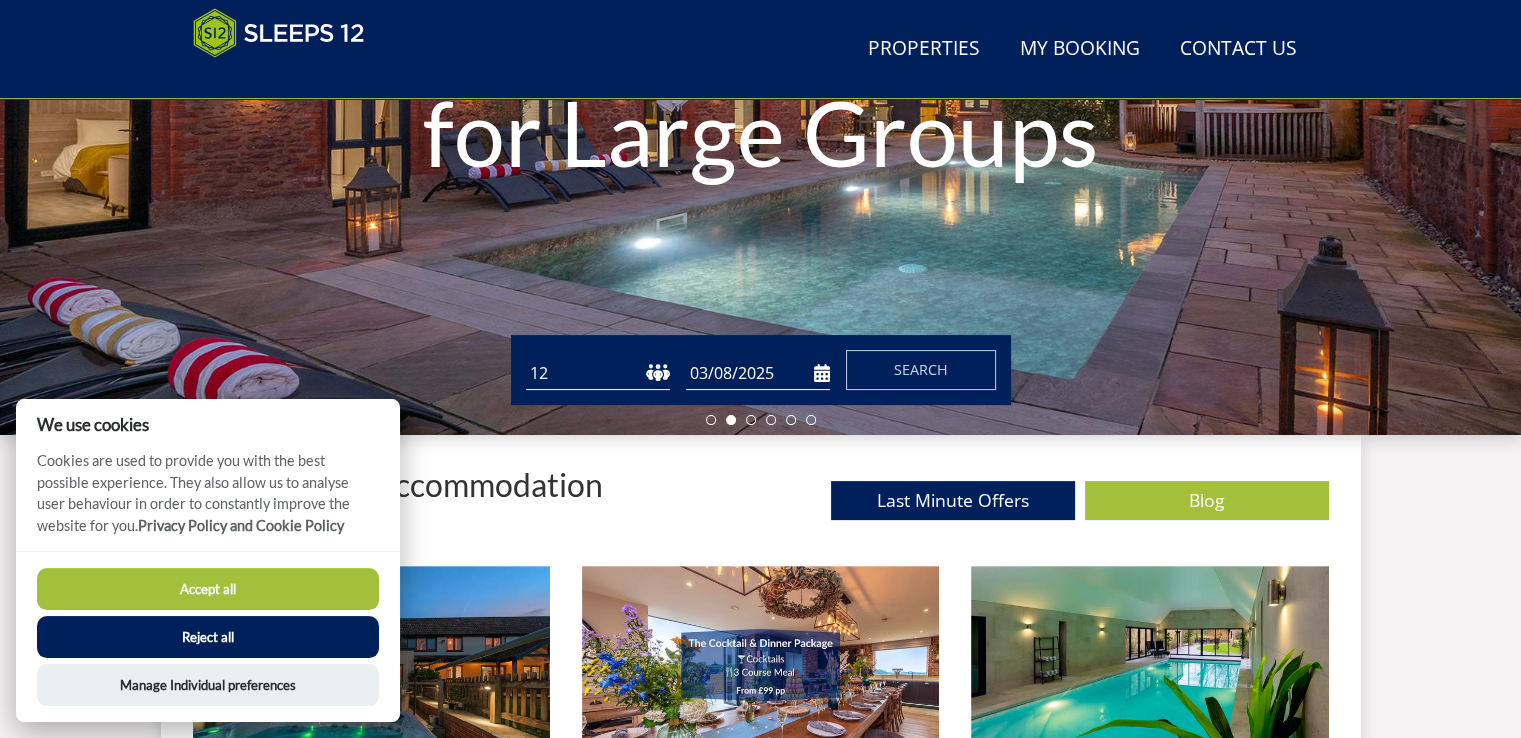 click on "1
2
3
4
5
6
7
8
9
10
11
12
13
14
15
16
17
18
19
20
21
22
23
24
25
26
27
28
29
30
31
32" at bounding box center (598, 373) 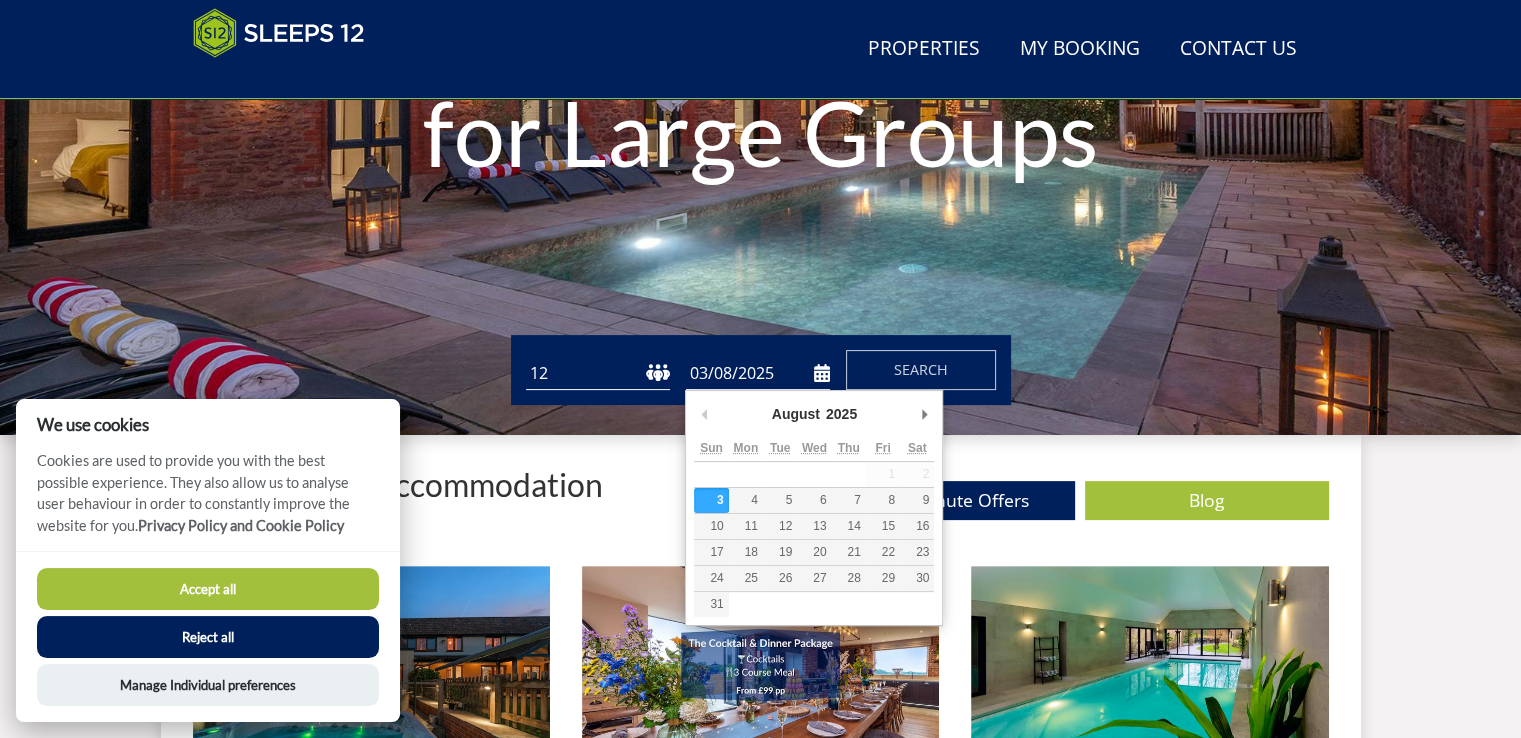 click on "03/08/2025" at bounding box center [758, 373] 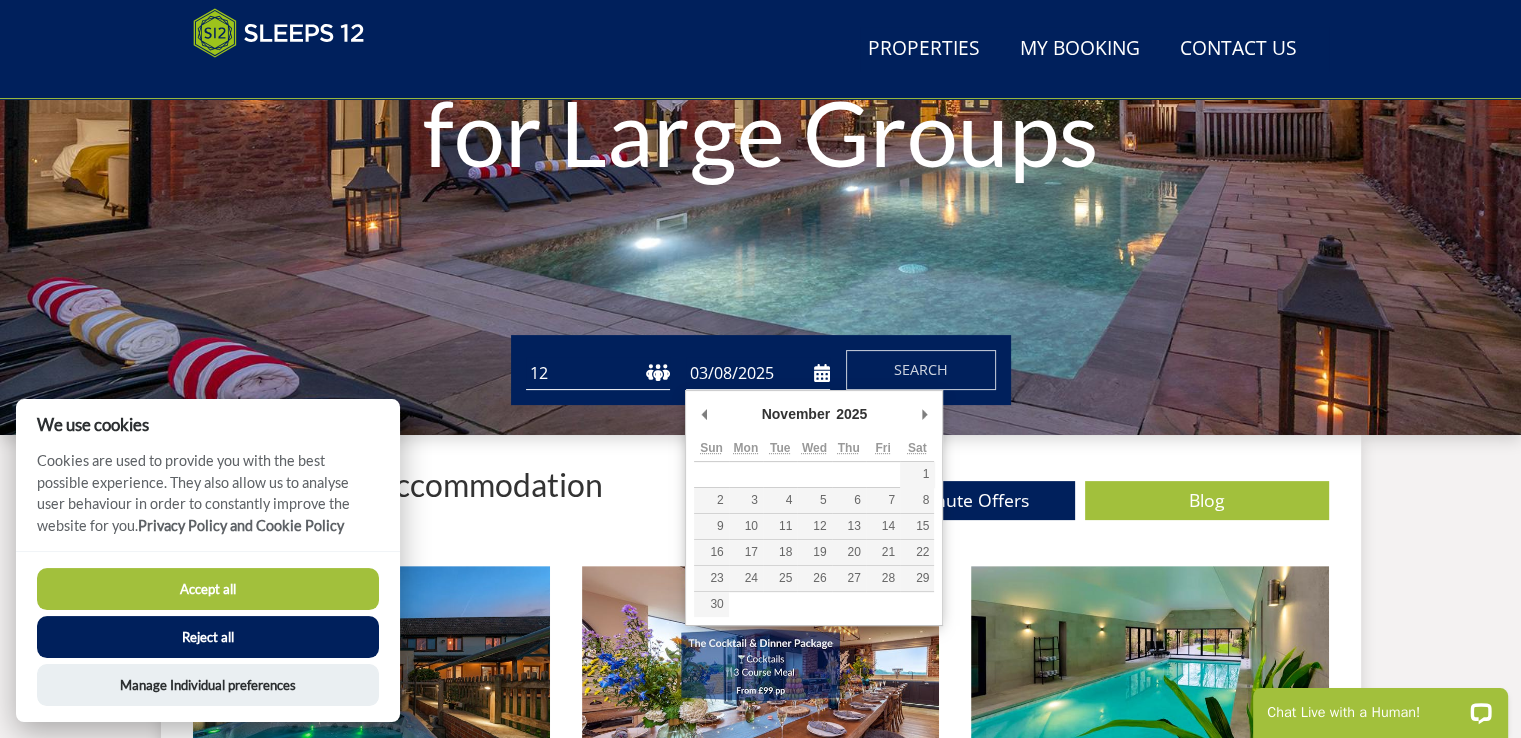 scroll, scrollTop: 0, scrollLeft: 0, axis: both 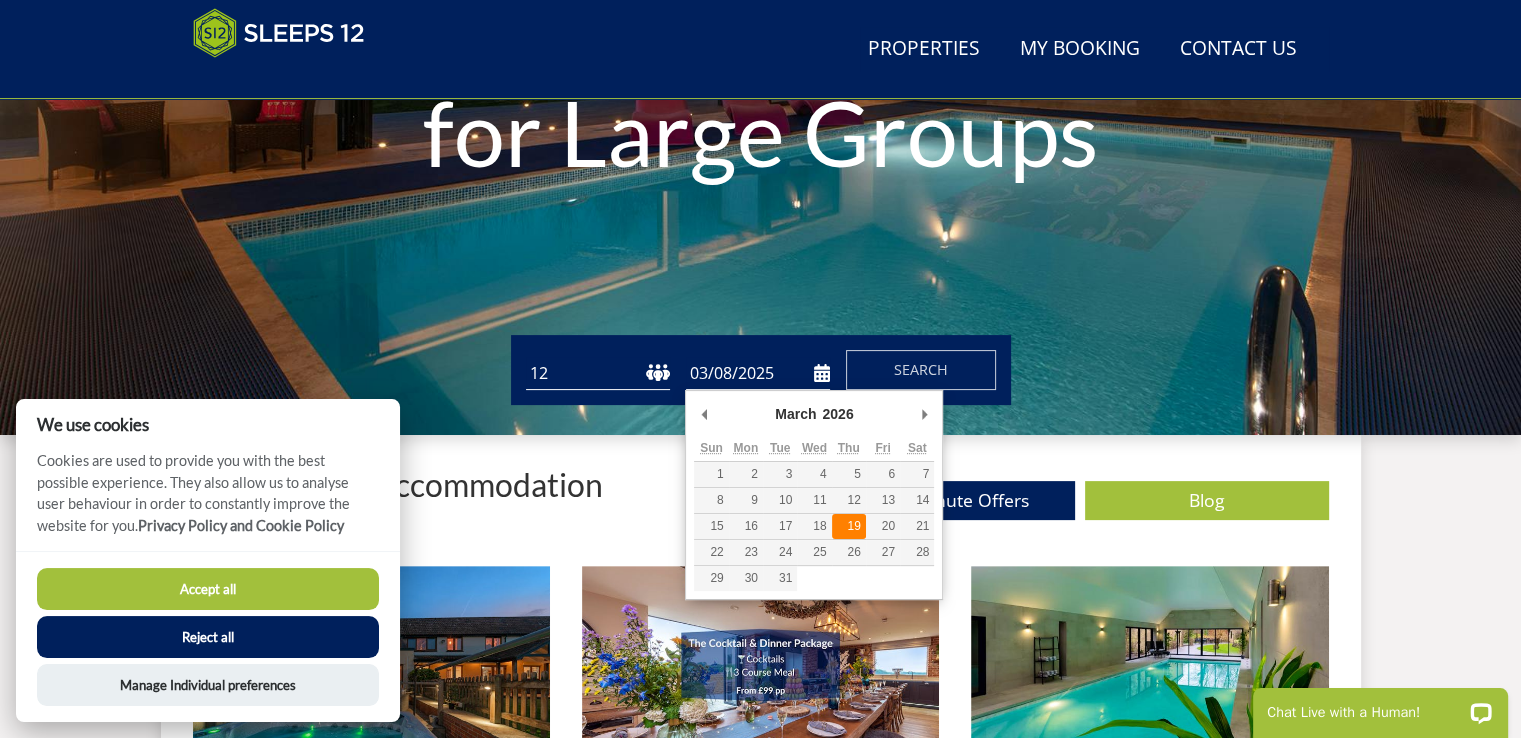 type on "[DAY]/[MONTH]/[YEAR]" 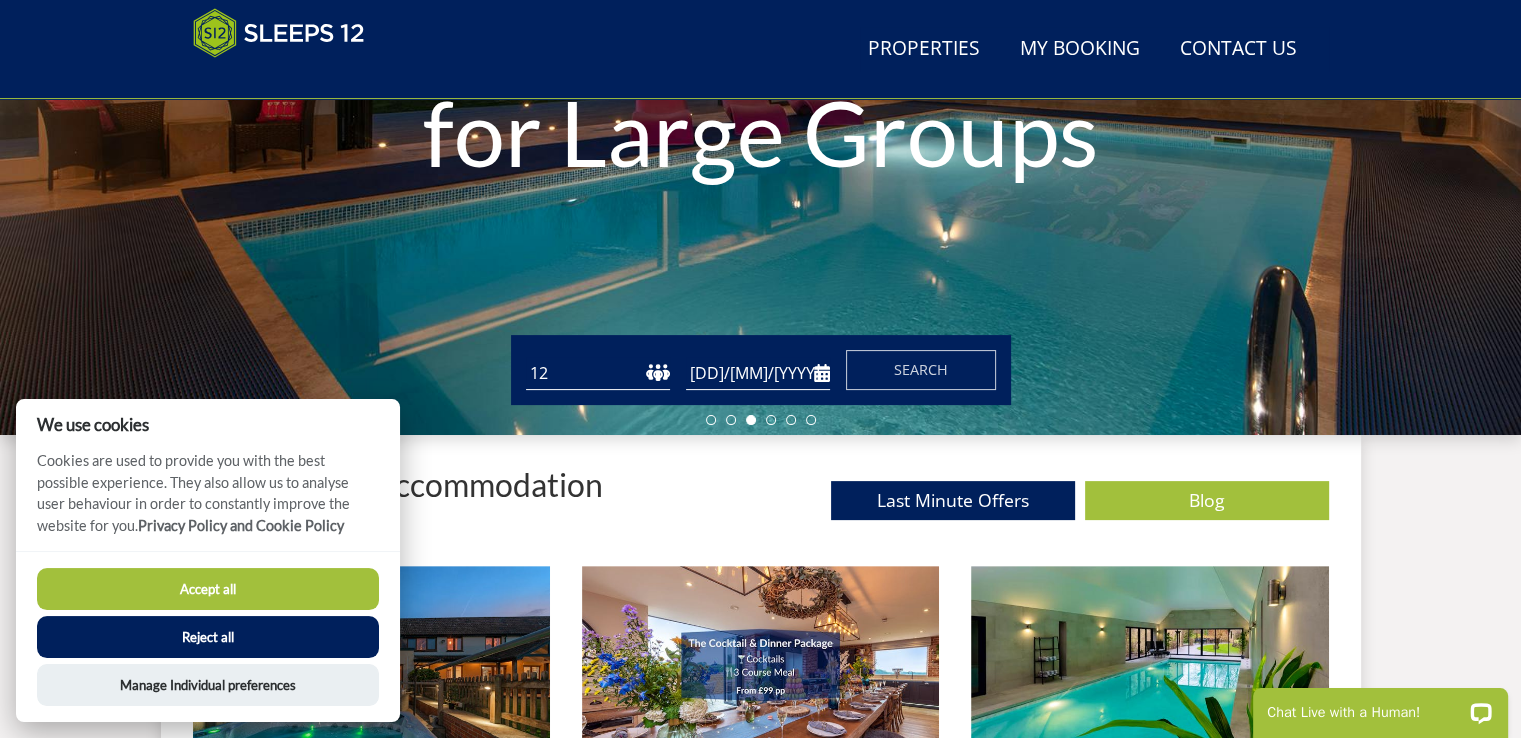 click on "Reject all" at bounding box center [208, 637] 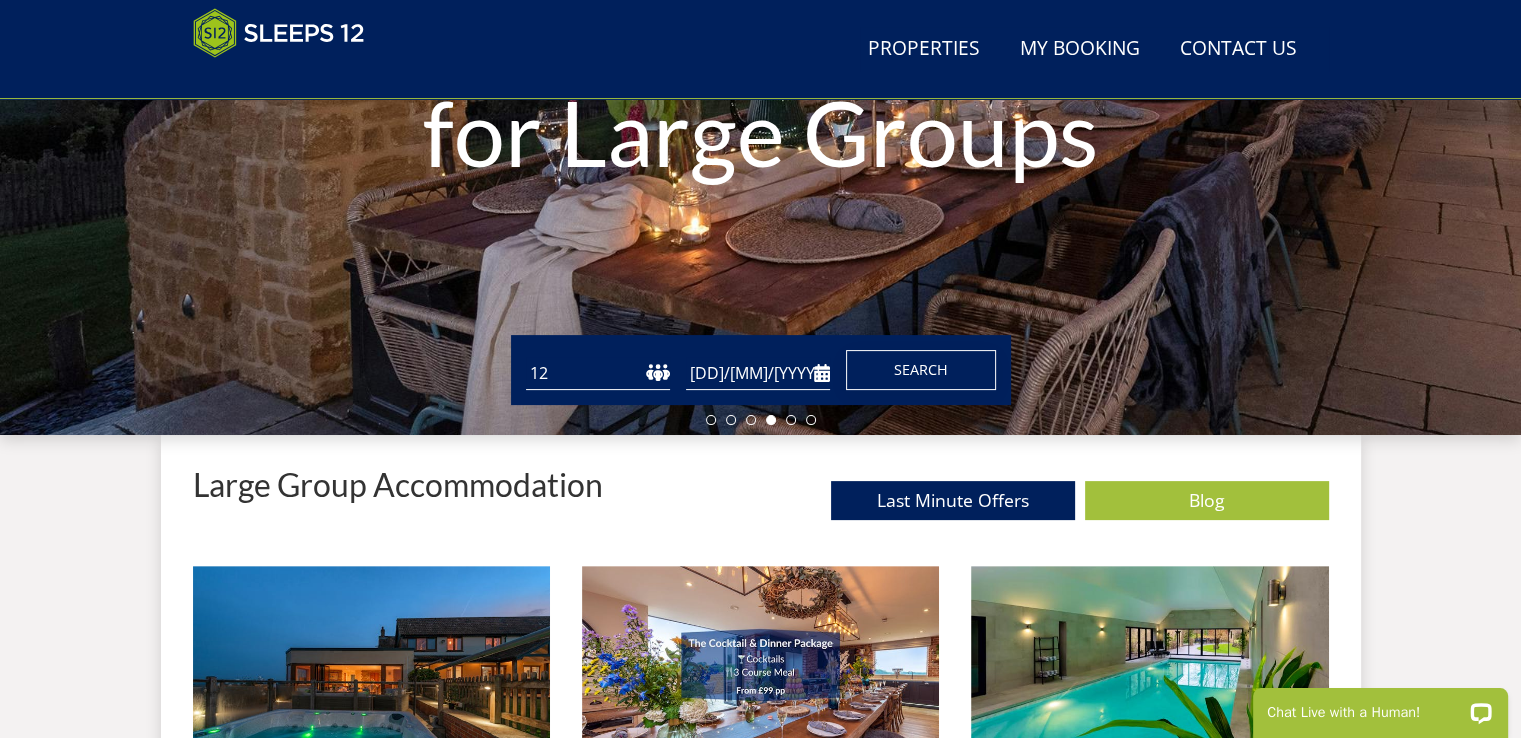 click on "Search" at bounding box center [921, 369] 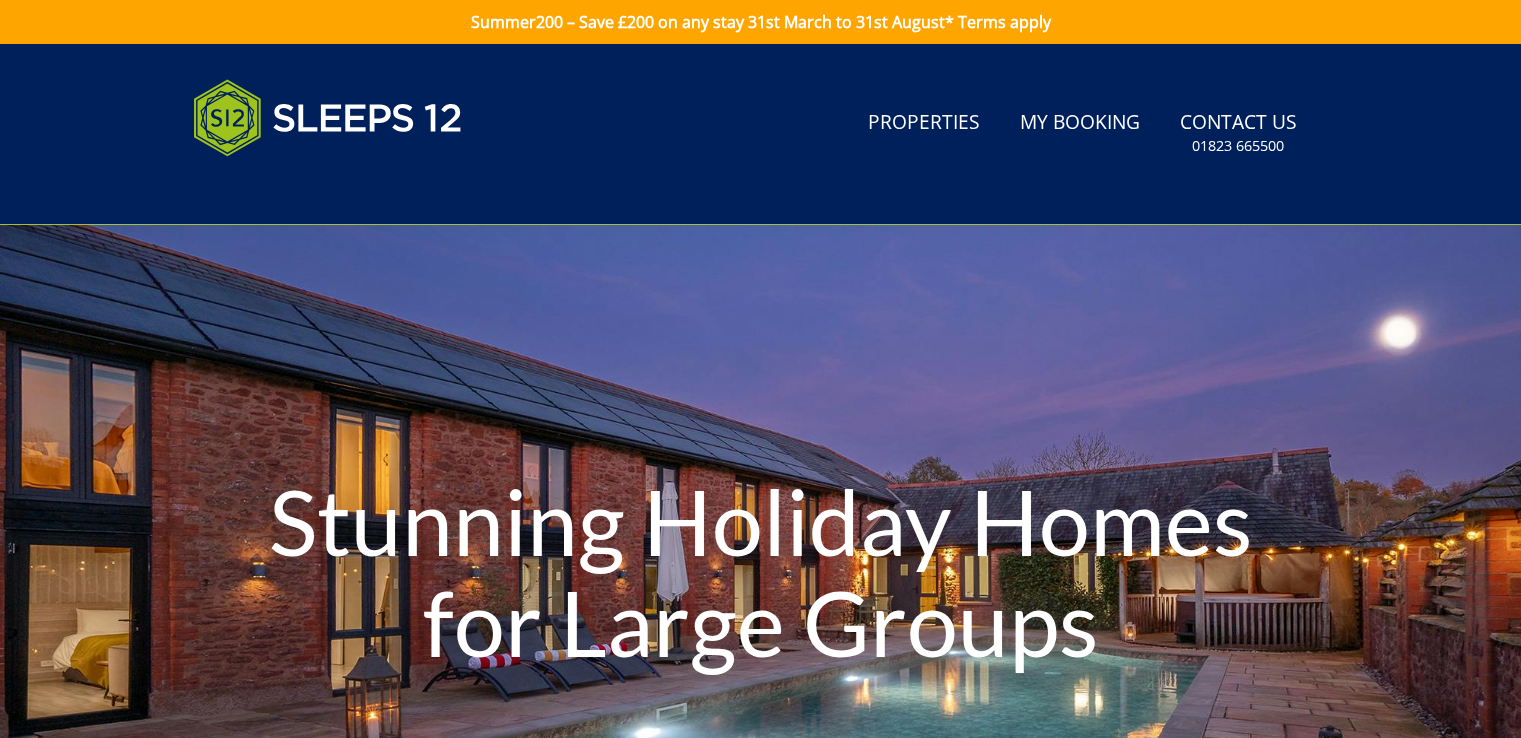 scroll, scrollTop: 490, scrollLeft: 0, axis: vertical 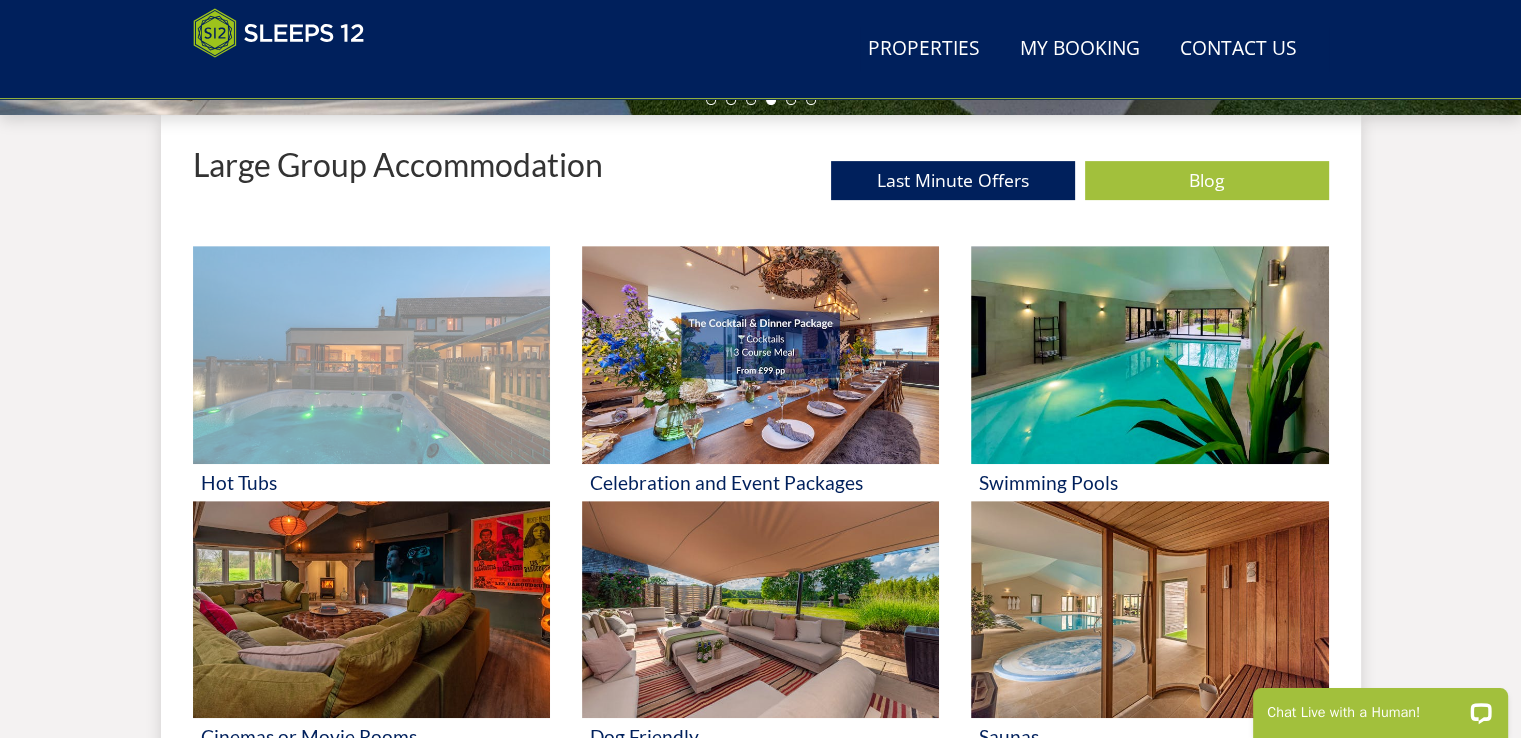 click at bounding box center [371, 355] 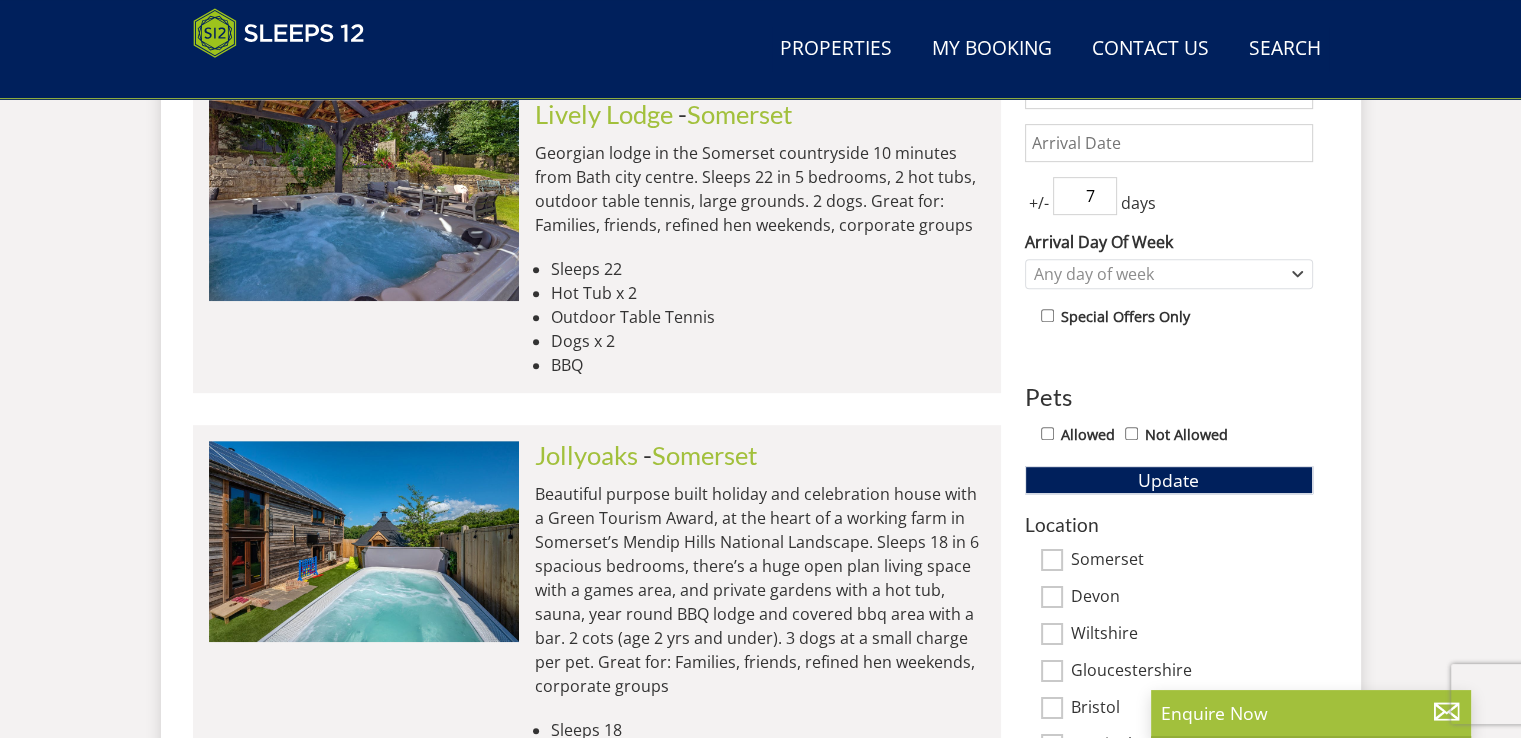 scroll, scrollTop: 897, scrollLeft: 0, axis: vertical 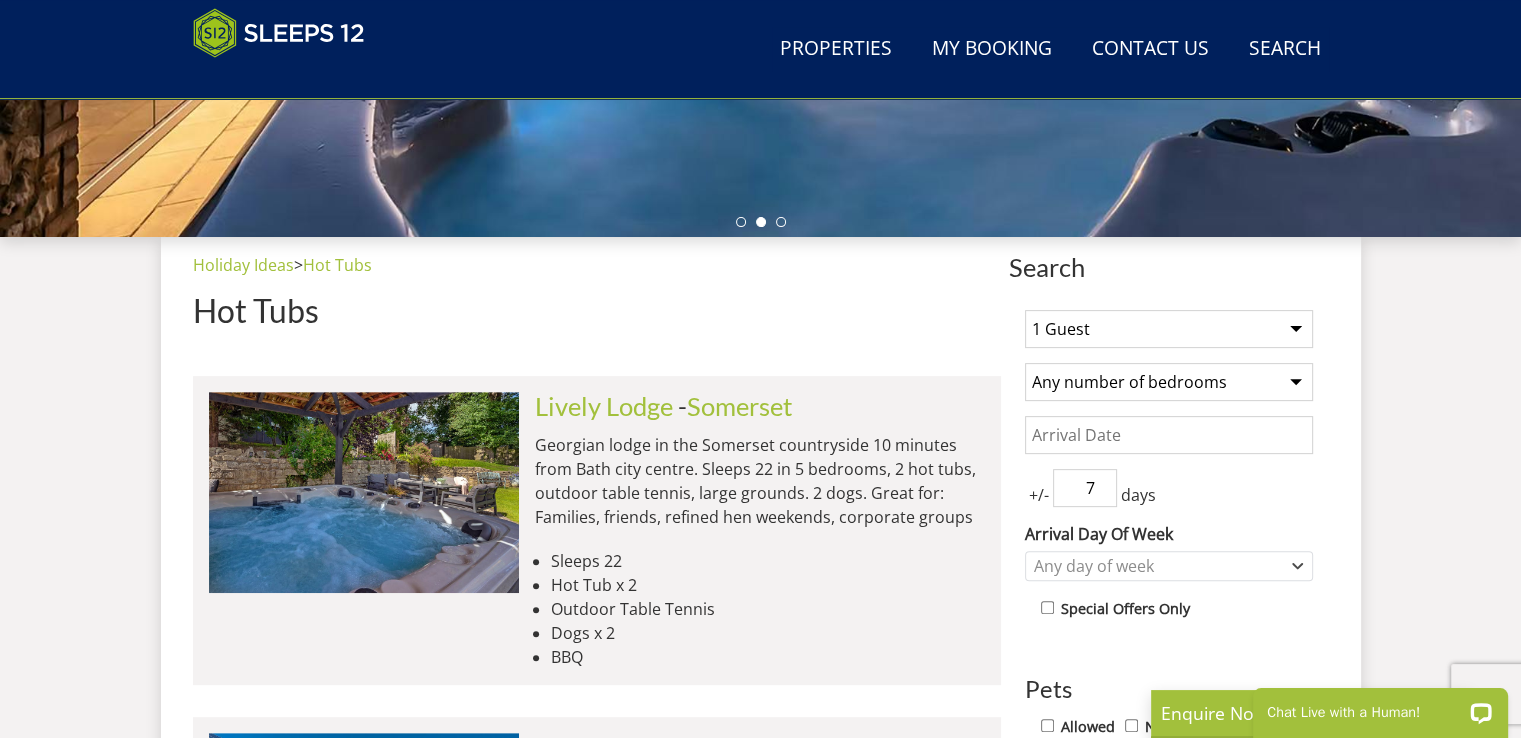 click on "1 Guest
2 Guests
3 Guests
4 Guests
5 Guests
6 Guests
7 Guests
8 Guests
9 Guests
10 Guests
11 Guests
12 Guests
13 Guests
14 Guests
15 Guests
16 Guests
17 Guests
18 Guests
19 Guests
20 Guests
21 Guests
22 Guests
23 Guests
24 Guests
25 Guests
26 Guests
27 Guests
28 Guests
29 Guests
30 Guests
31 Guests
32 Guests" at bounding box center (1169, 329) 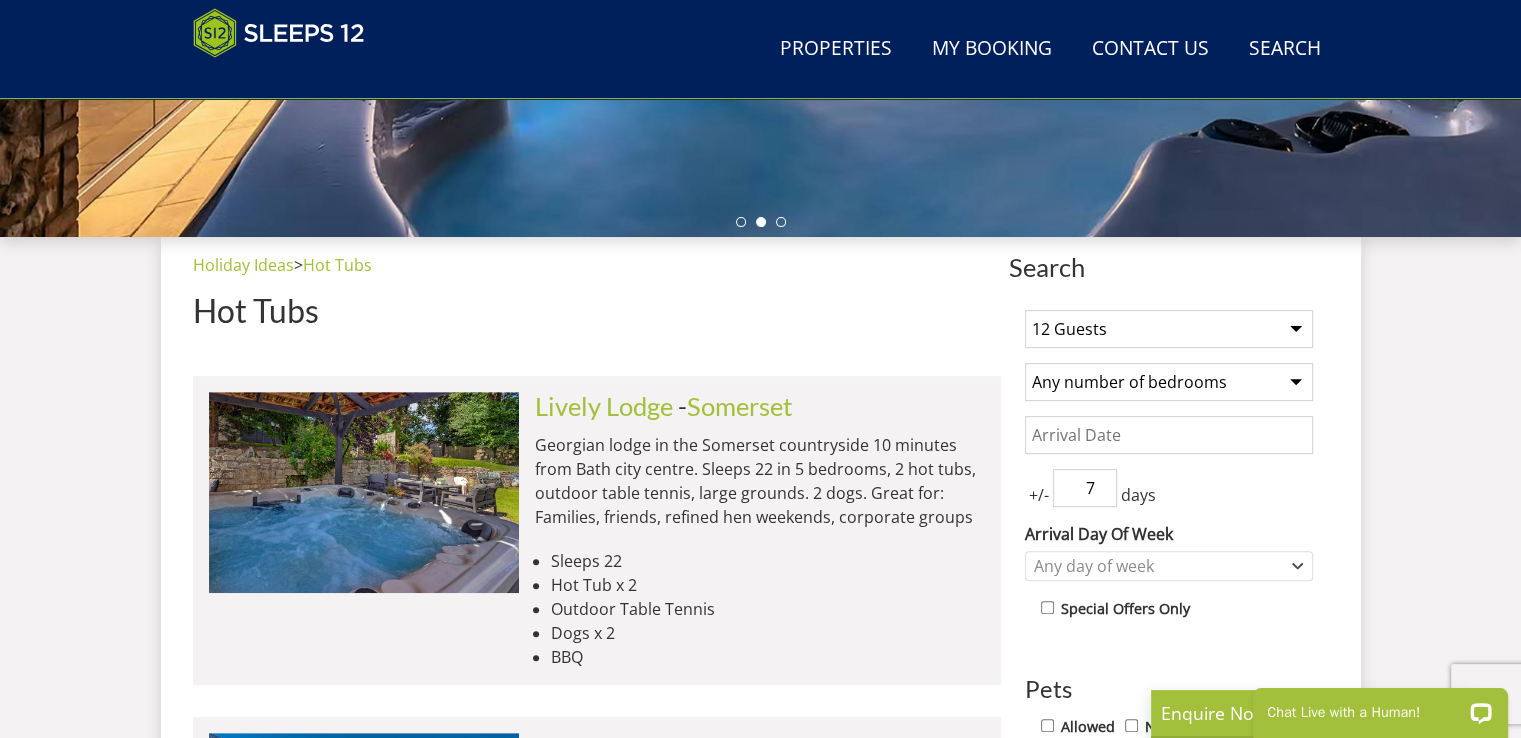 click on "1 Guest
2 Guests
3 Guests
4 Guests
5 Guests
6 Guests
7 Guests
8 Guests
9 Guests
10 Guests
11 Guests
12 Guests
13 Guests
14 Guests
15 Guests
16 Guests
17 Guests
18 Guests
19 Guests
20 Guests
21 Guests
22 Guests
23 Guests
24 Guests
25 Guests
26 Guests
27 Guests
28 Guests
29 Guests
30 Guests
31 Guests
32 Guests" at bounding box center (1169, 329) 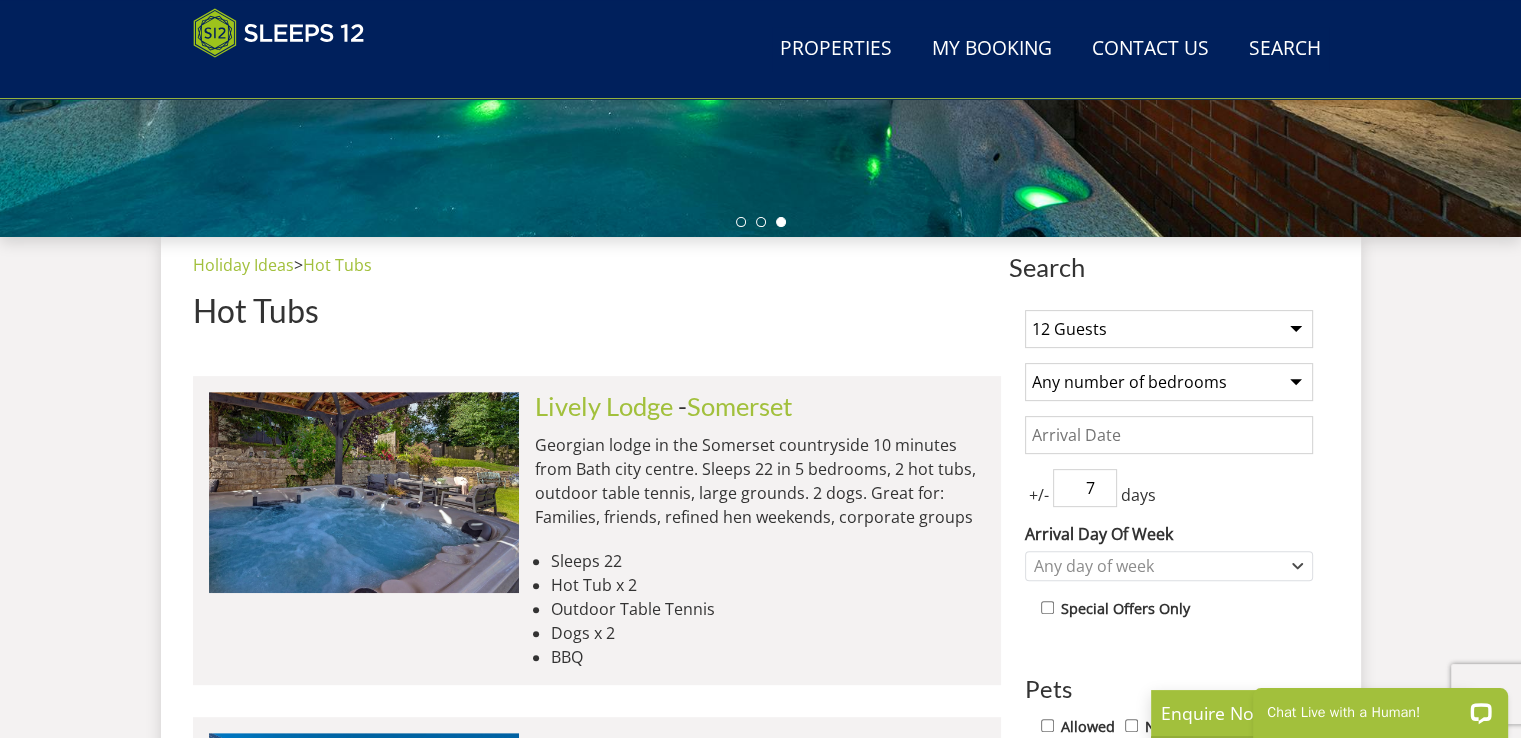 click on "Any number of bedrooms
4 Bedrooms
5 Bedrooms
6 Bedrooms
7 Bedrooms
8 Bedrooms
9 Bedrooms
10 Bedrooms
11 Bedrooms
12 Bedrooms
13 Bedrooms
14 Bedrooms
15 Bedrooms
16 Bedrooms" at bounding box center (1169, 382) 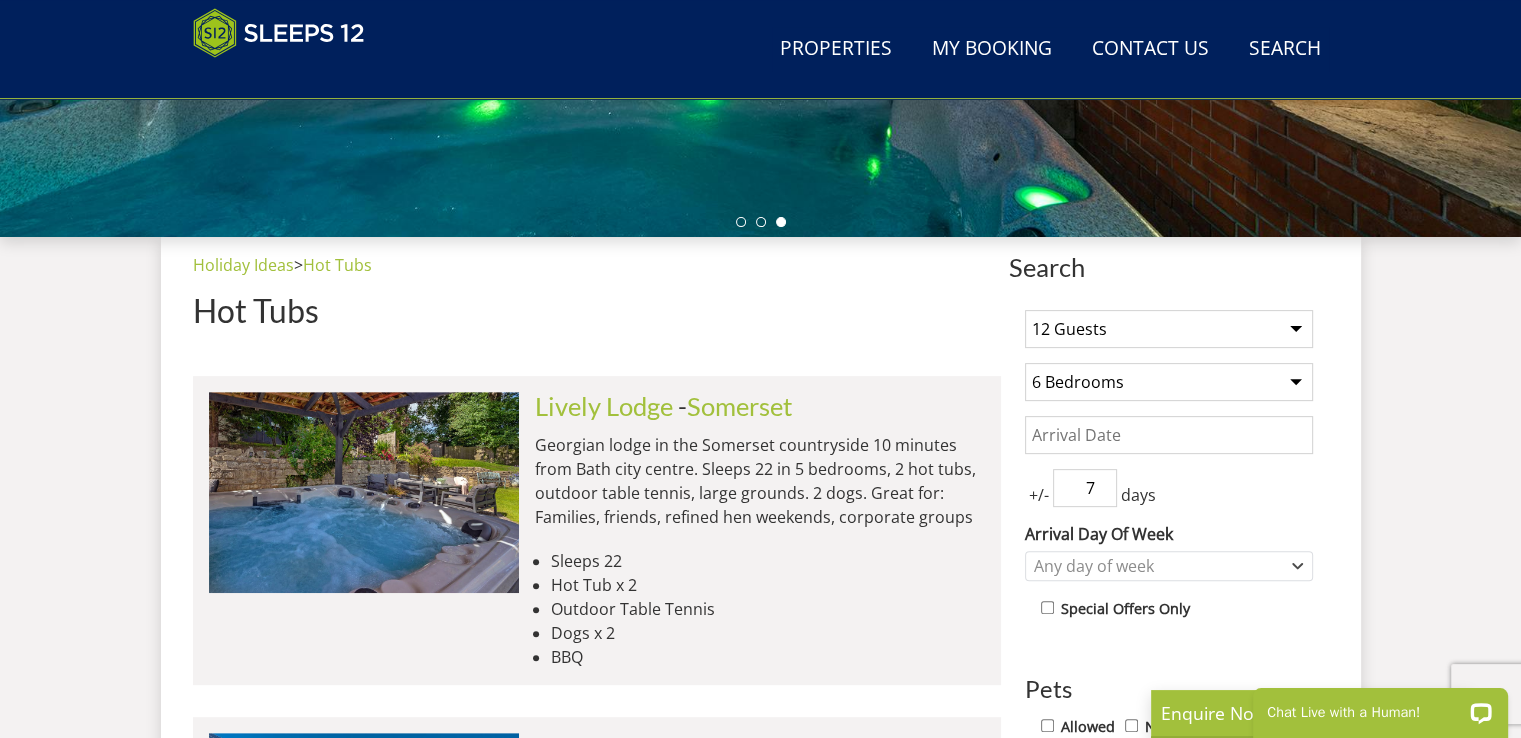 click on "Any number of bedrooms
4 Bedrooms
5 Bedrooms
6 Bedrooms
7 Bedrooms
8 Bedrooms
9 Bedrooms
10 Bedrooms
11 Bedrooms
12 Bedrooms
13 Bedrooms
14 Bedrooms
15 Bedrooms
16 Bedrooms" at bounding box center (1169, 382) 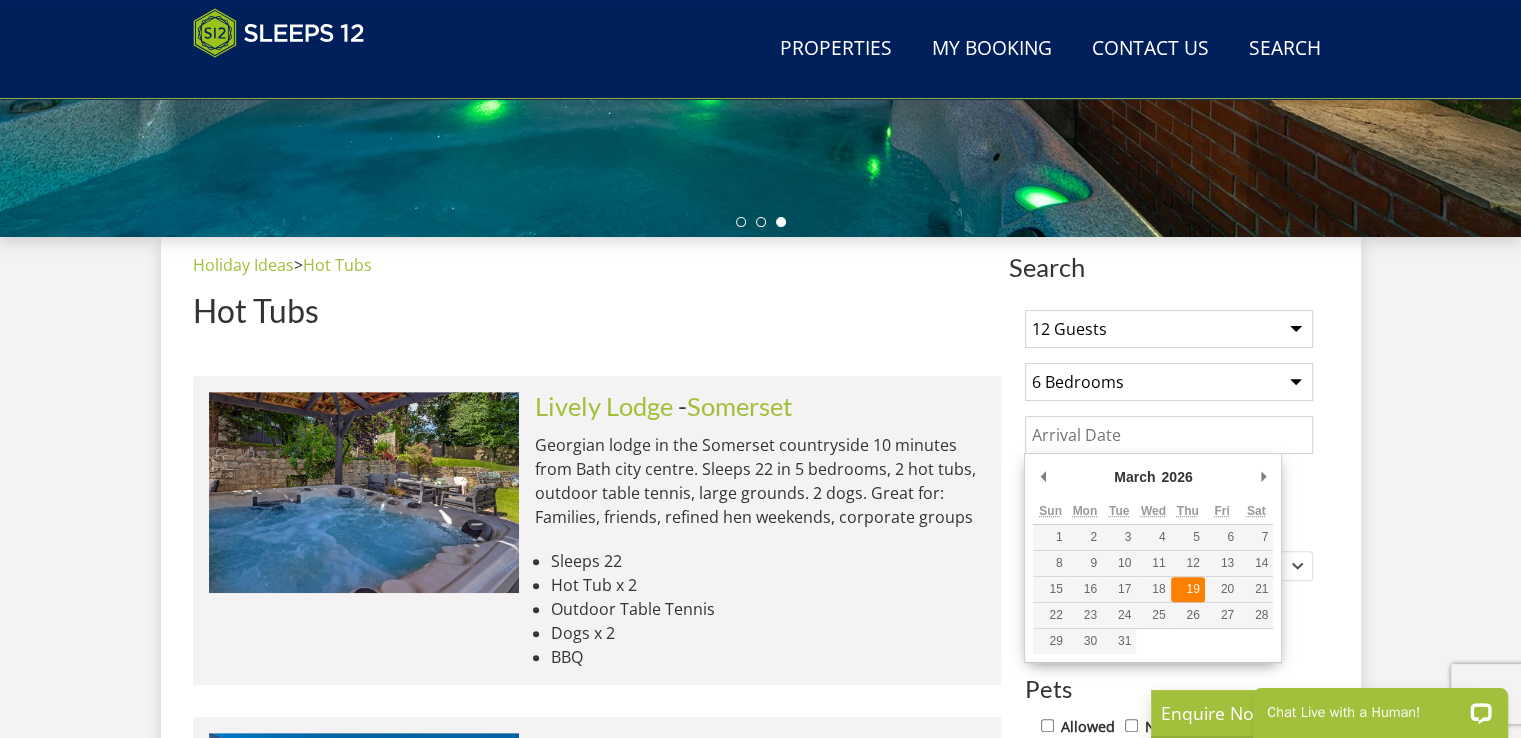 type on "[DAY]/[MONTH]/[YEAR]" 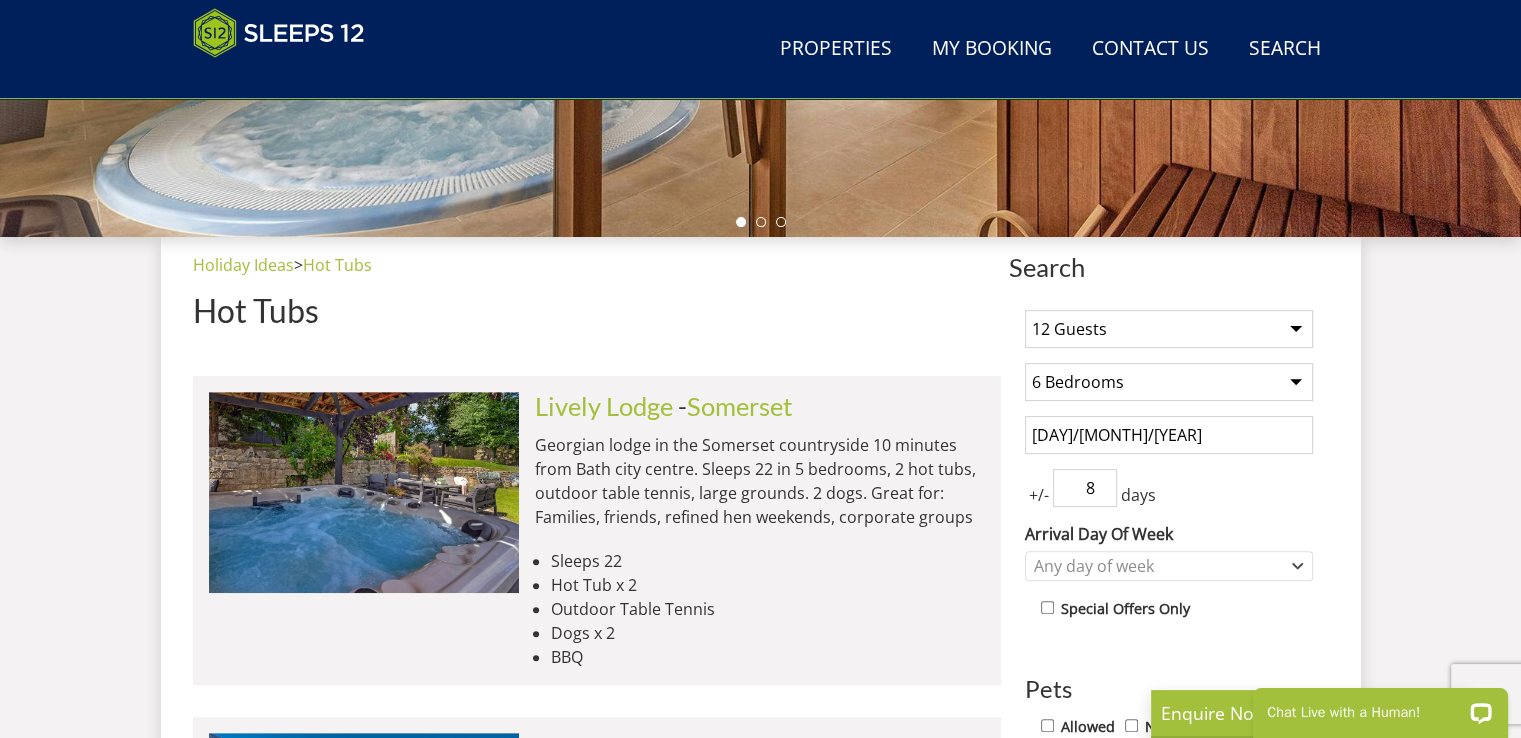 click on "8" at bounding box center [1085, 488] 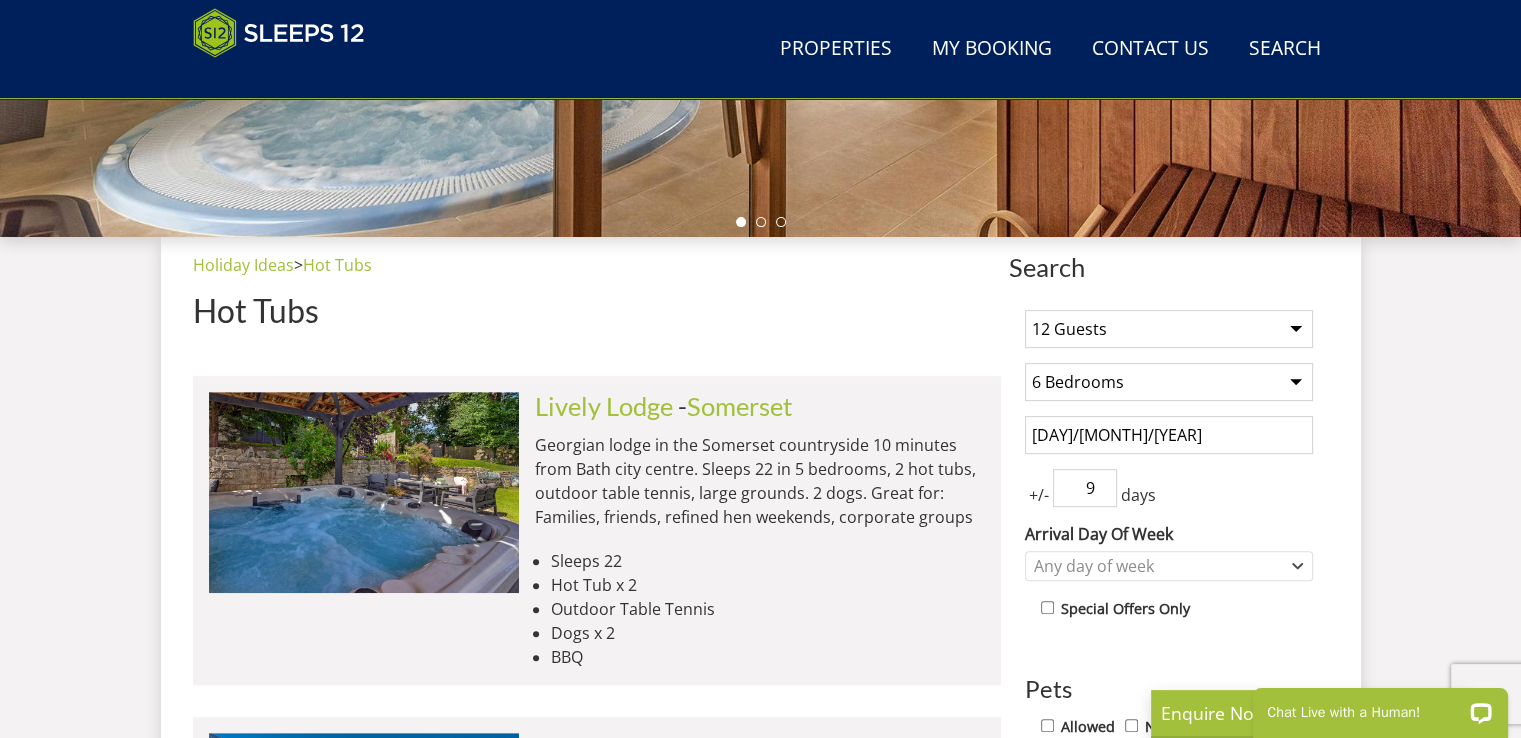 click on "9" at bounding box center [1085, 488] 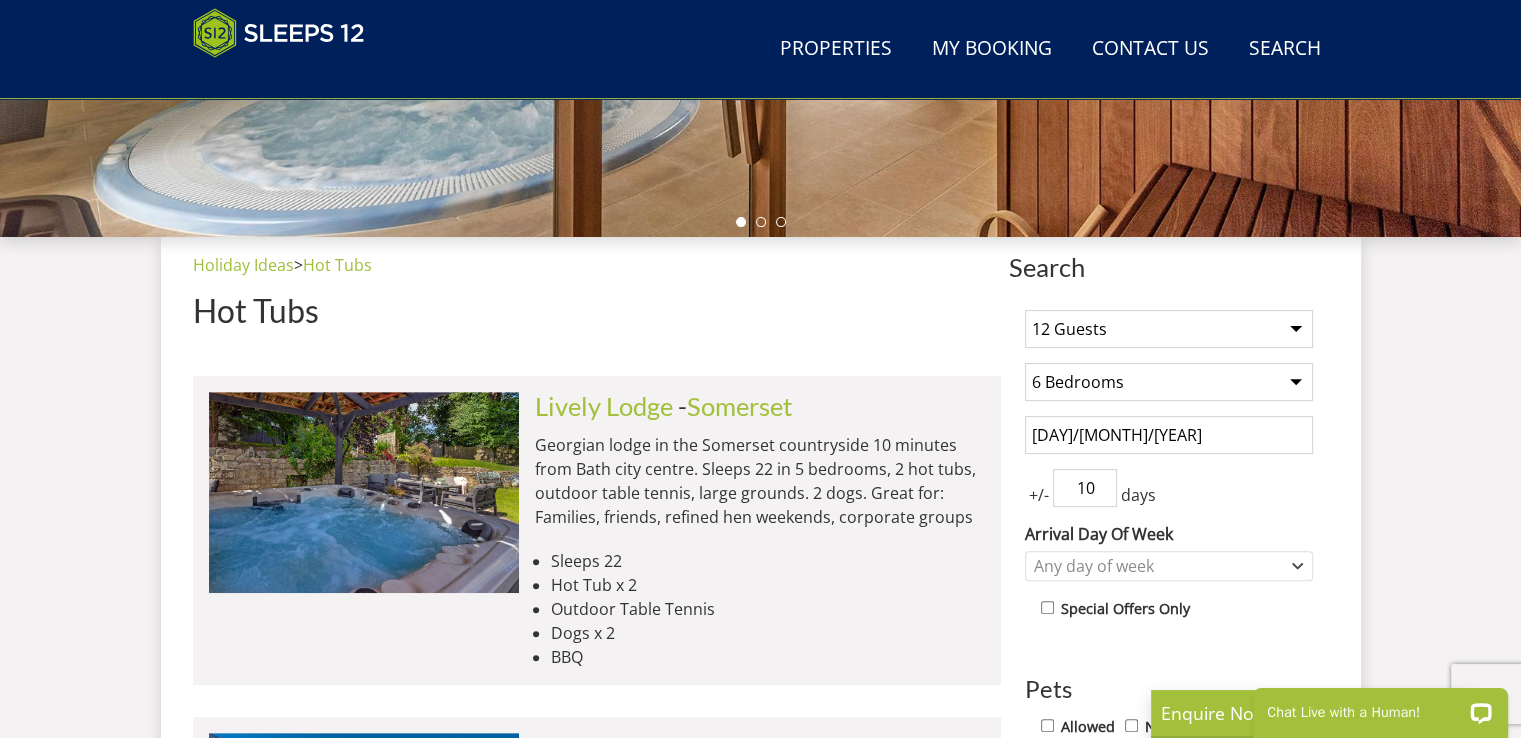click on "10" at bounding box center (1085, 488) 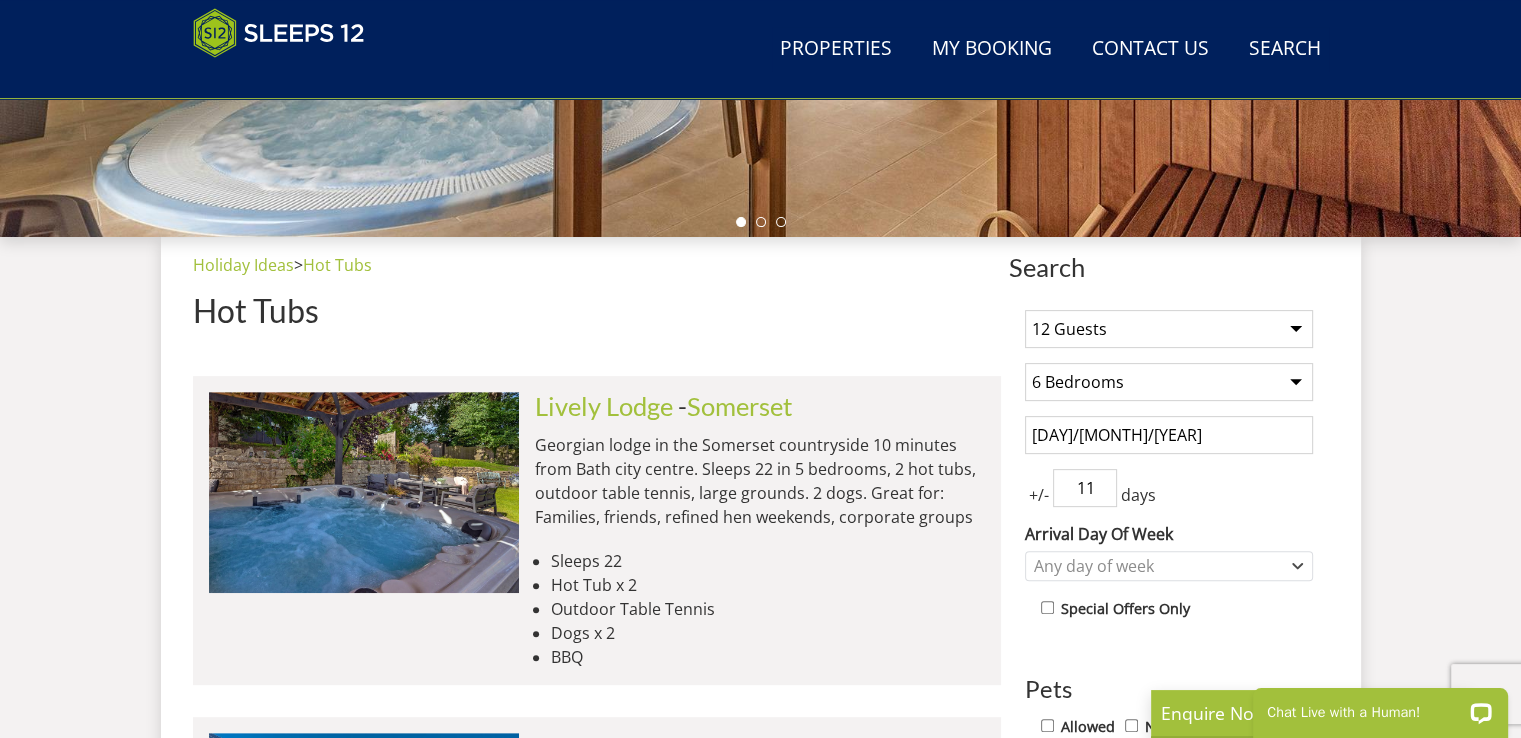 click on "11" at bounding box center [1085, 488] 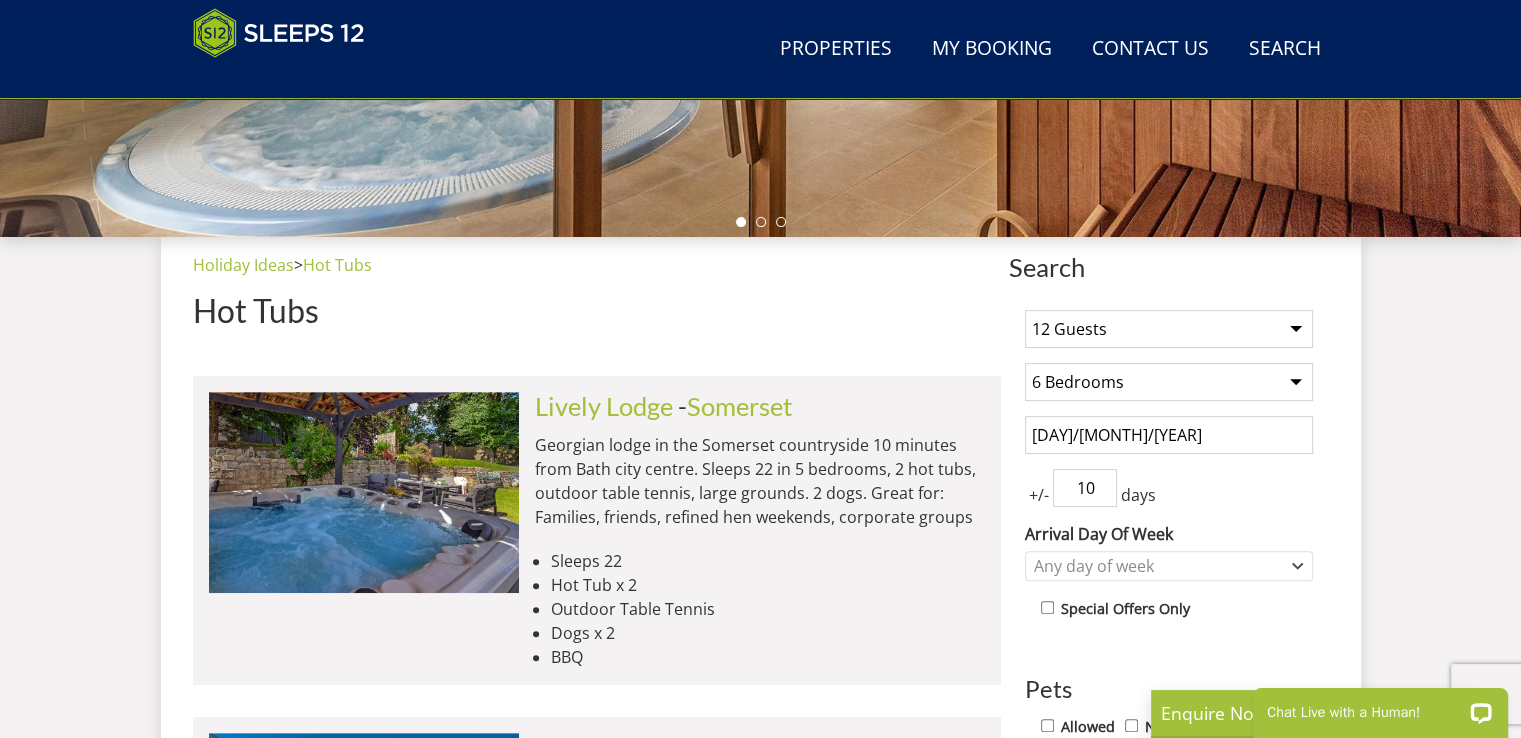 click on "10" at bounding box center (1085, 488) 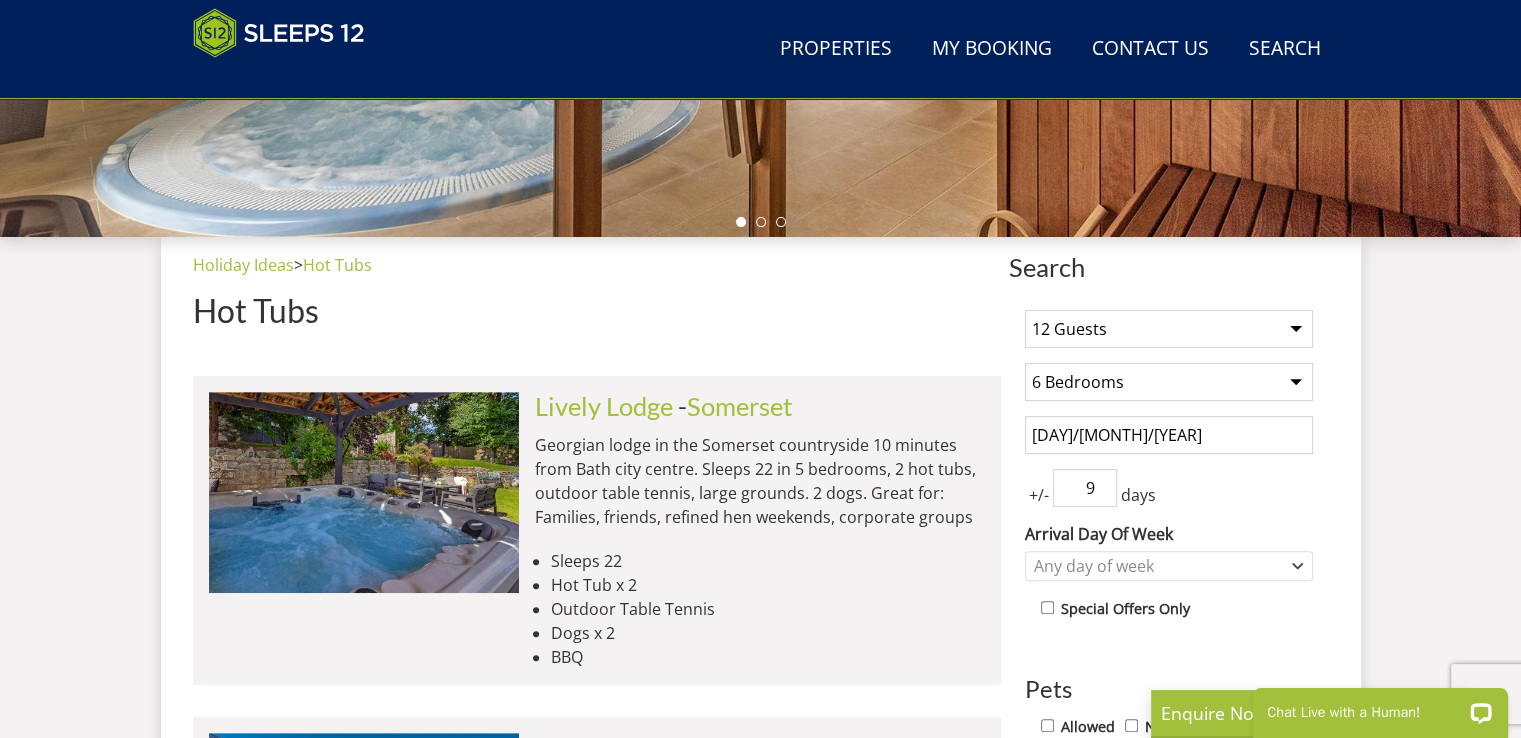 click on "9" at bounding box center (1085, 488) 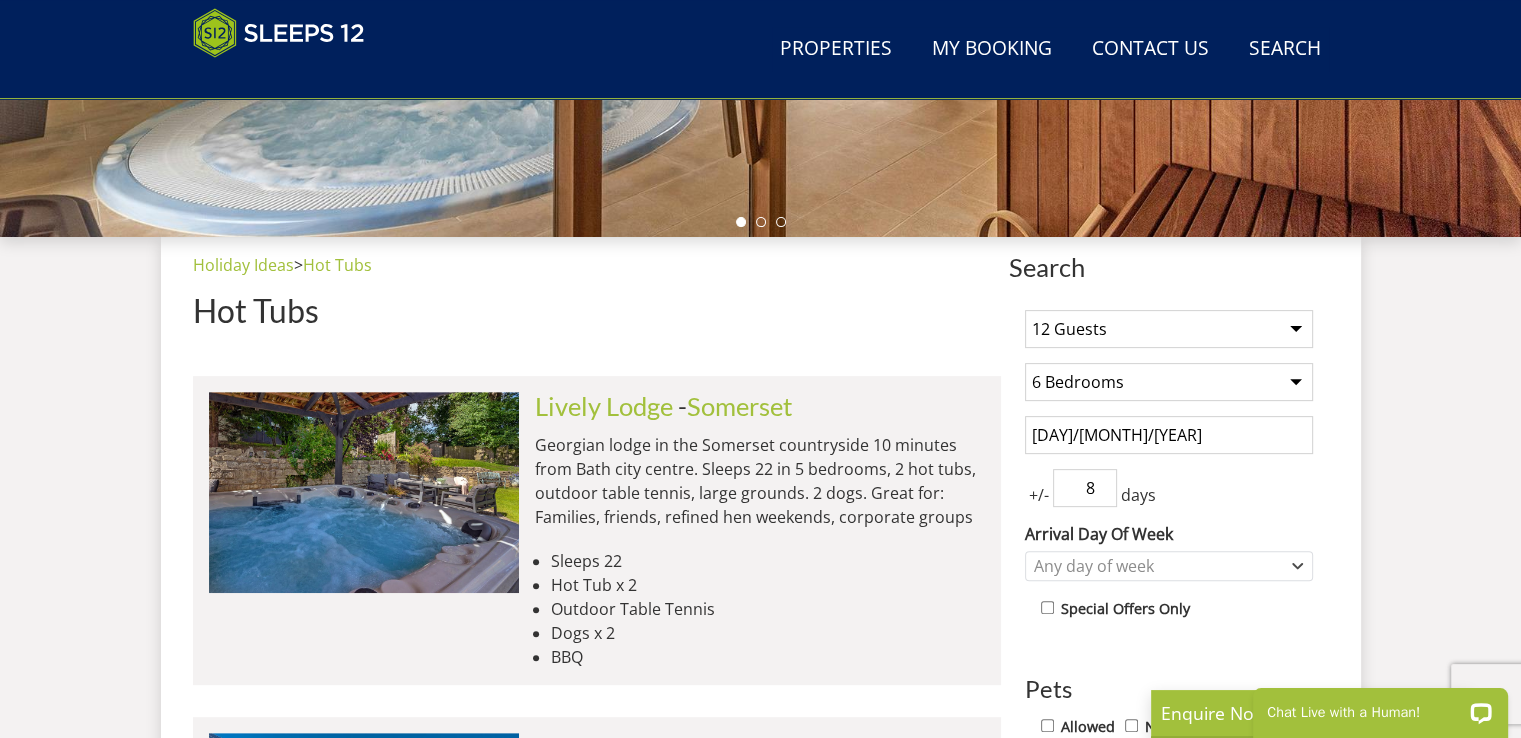 click on "8" at bounding box center (1085, 488) 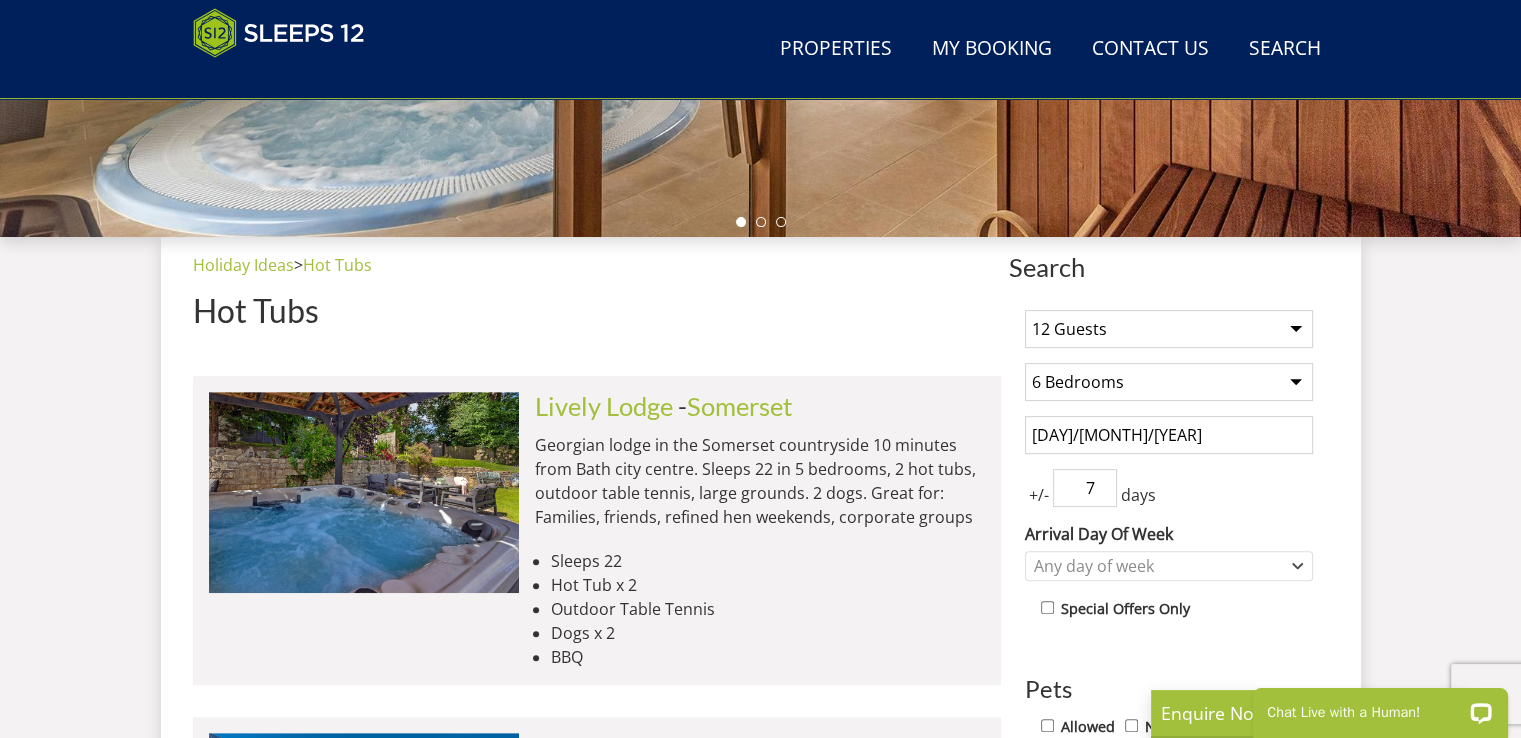 click on "7" at bounding box center [1085, 488] 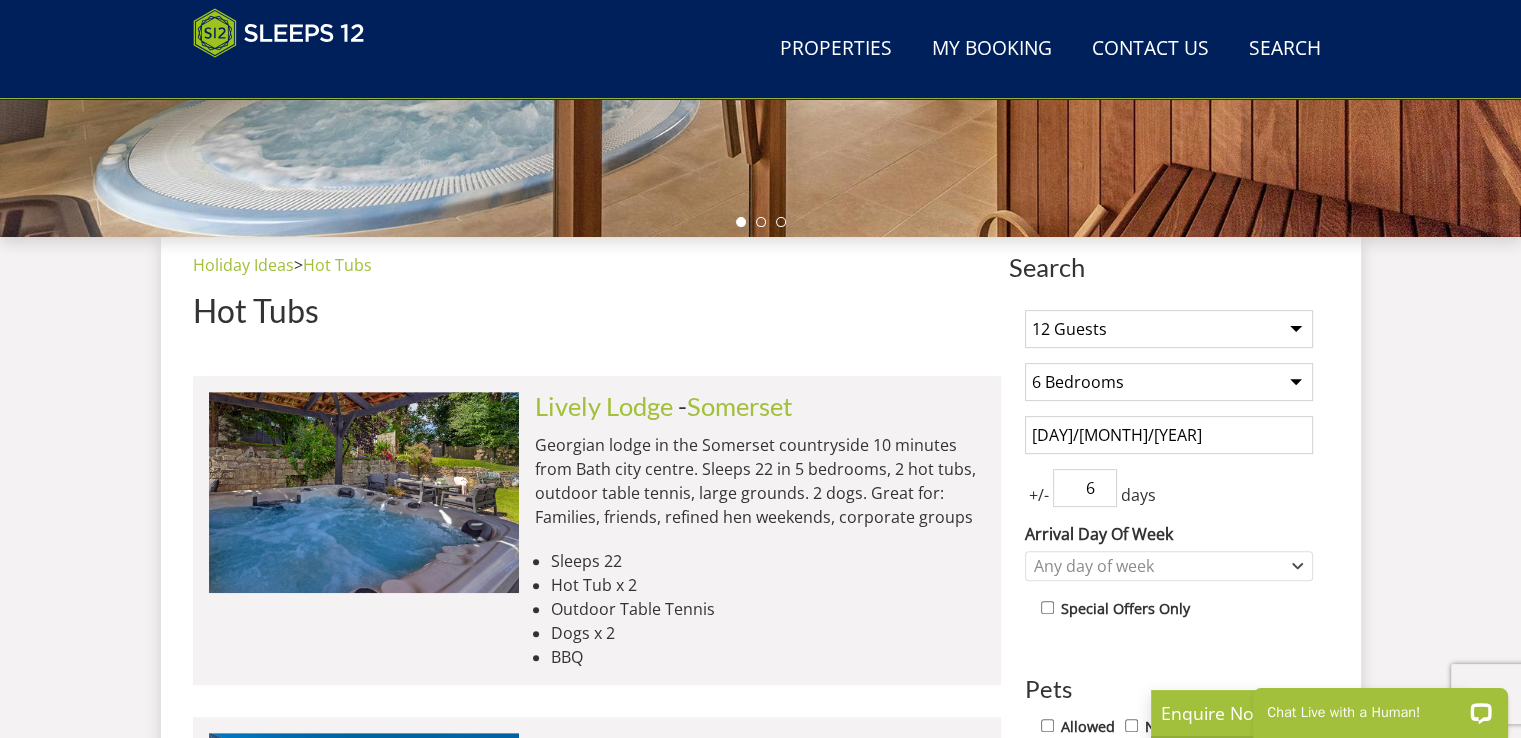 click on "6" at bounding box center (1085, 488) 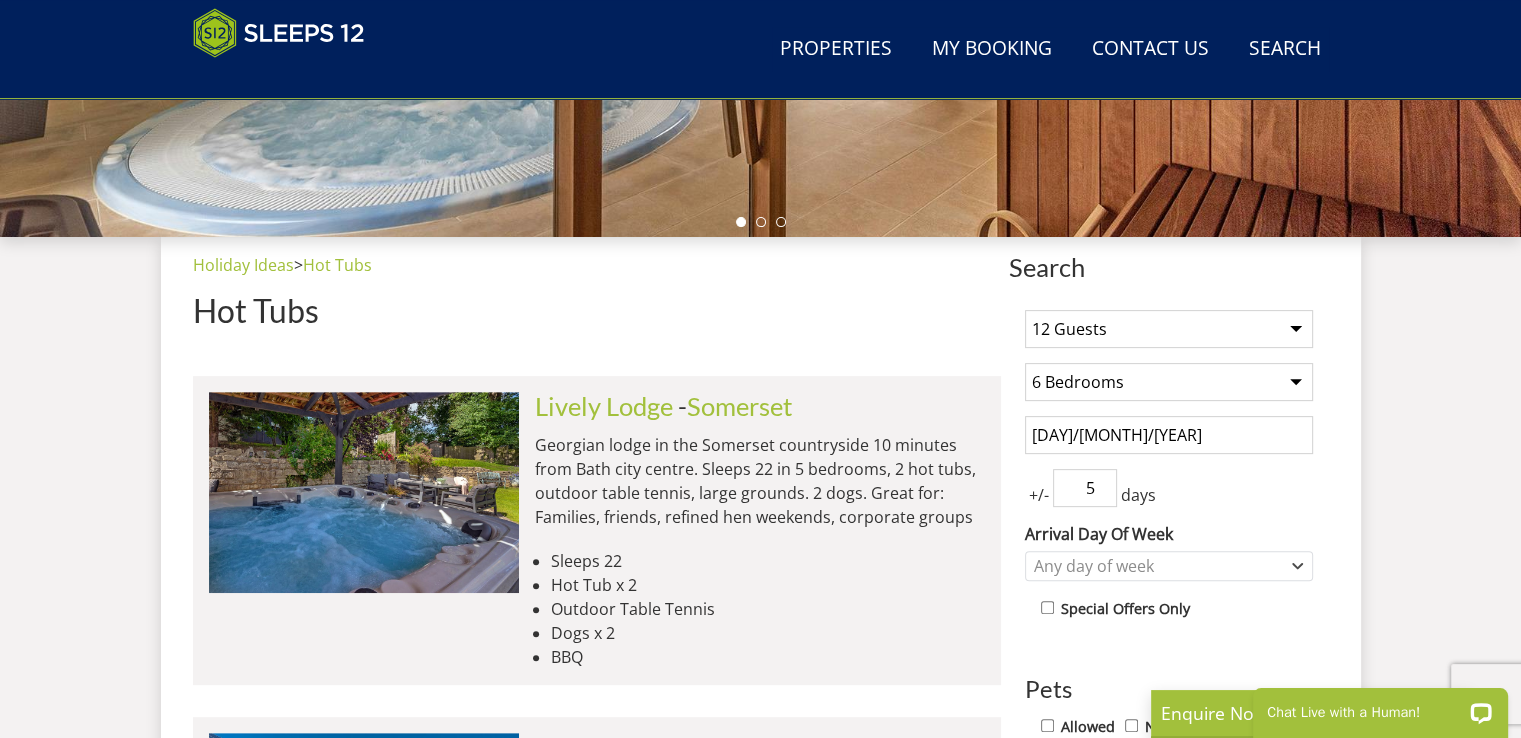 click on "5" at bounding box center (1085, 488) 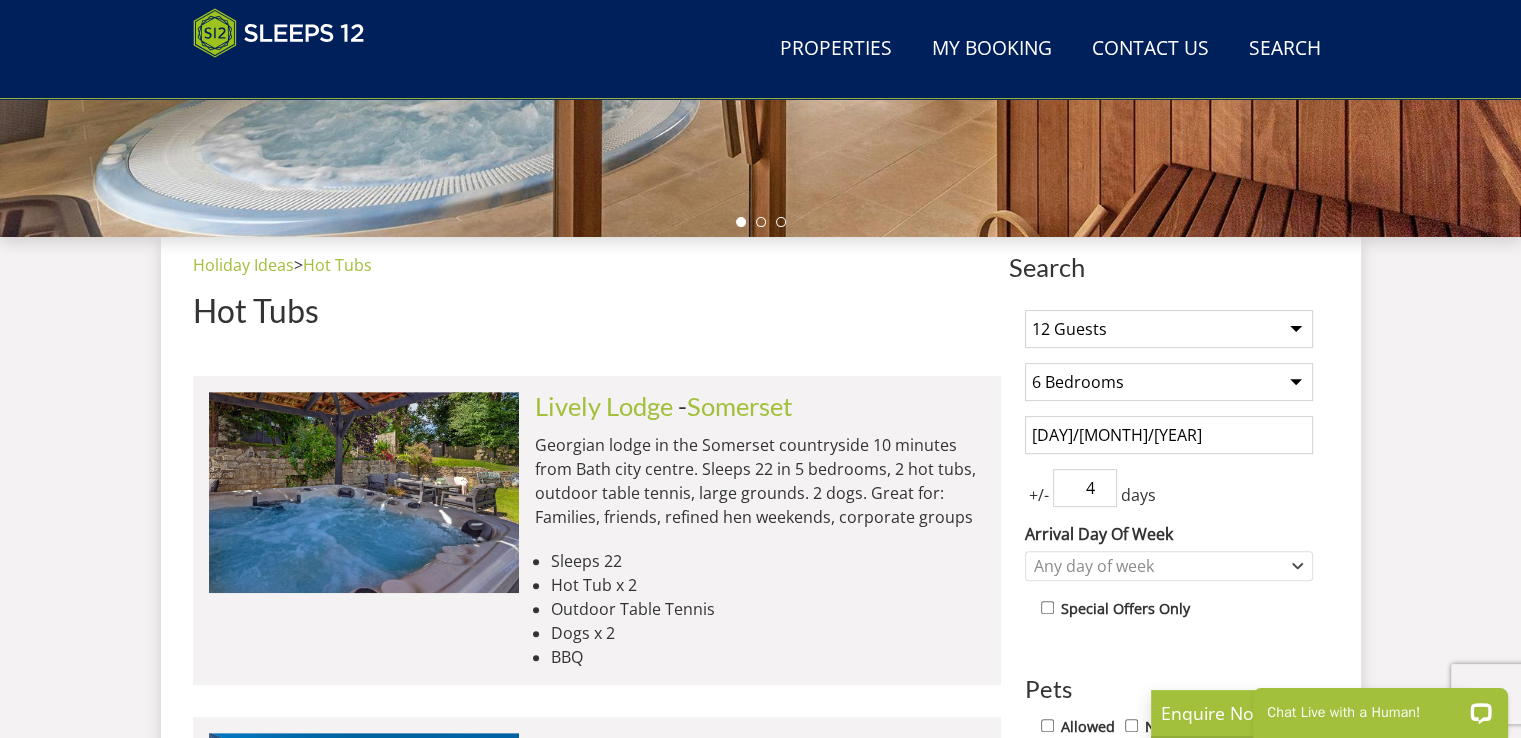 click on "4" at bounding box center (1085, 488) 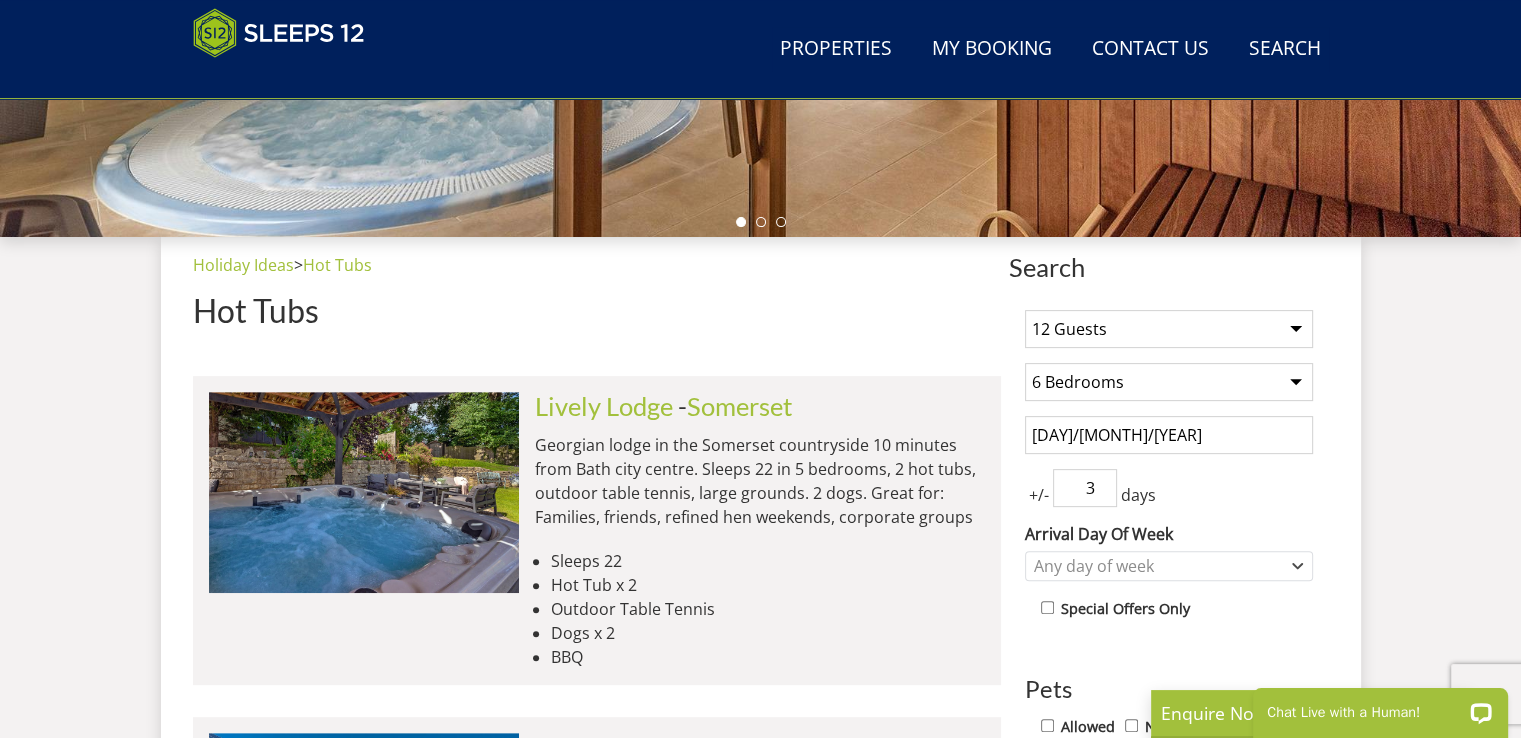 type on "3" 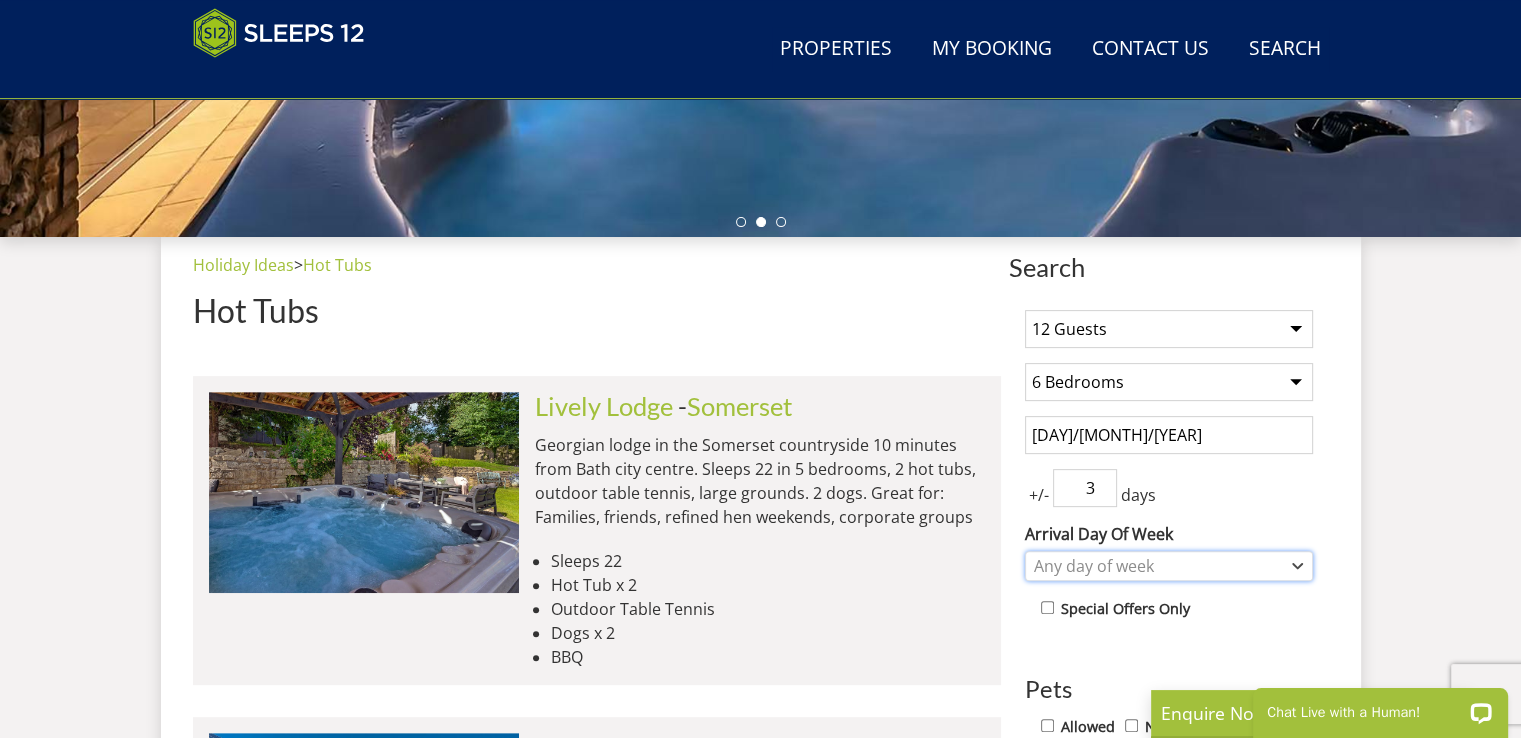 click on "Any day of week" at bounding box center (1158, 566) 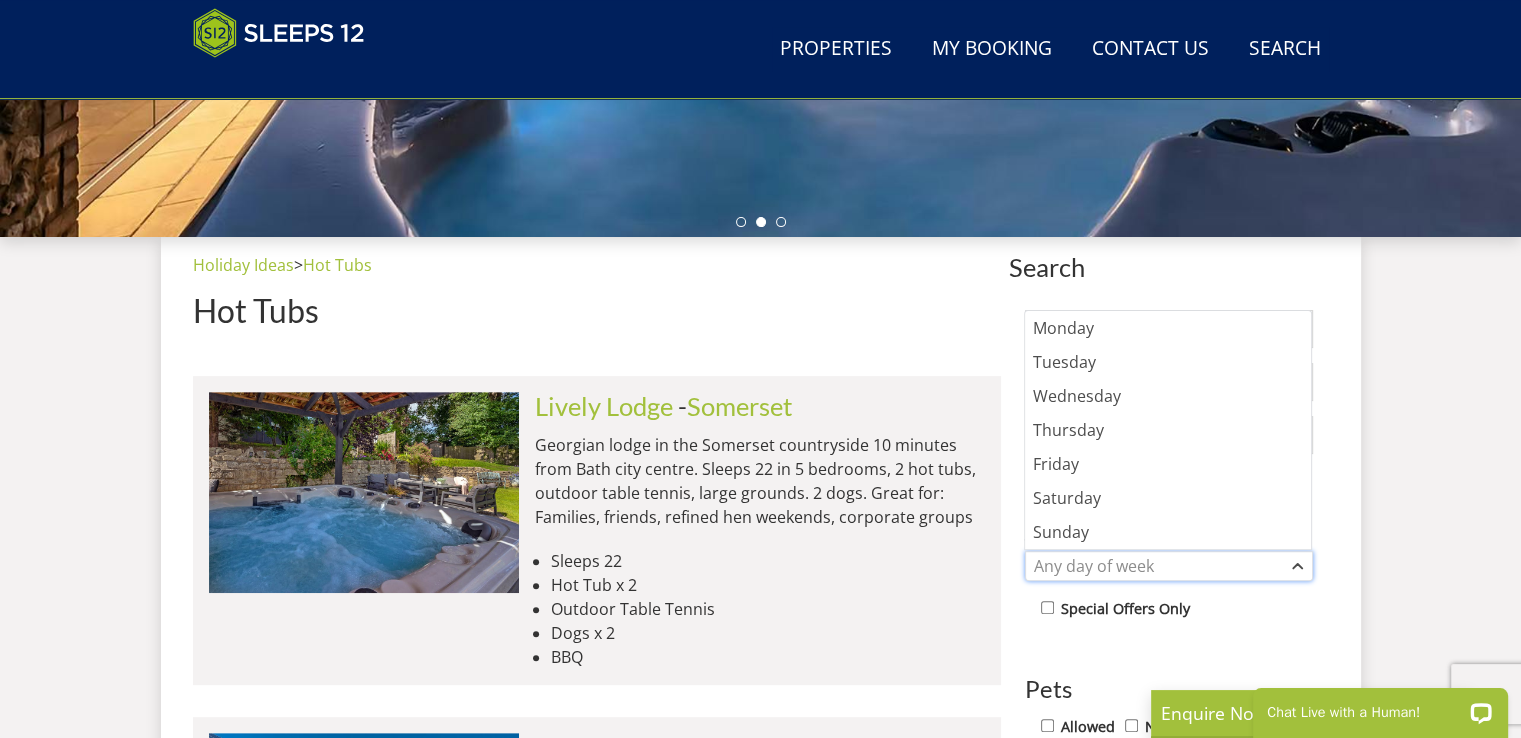 click on "Any day of week" at bounding box center [1158, 566] 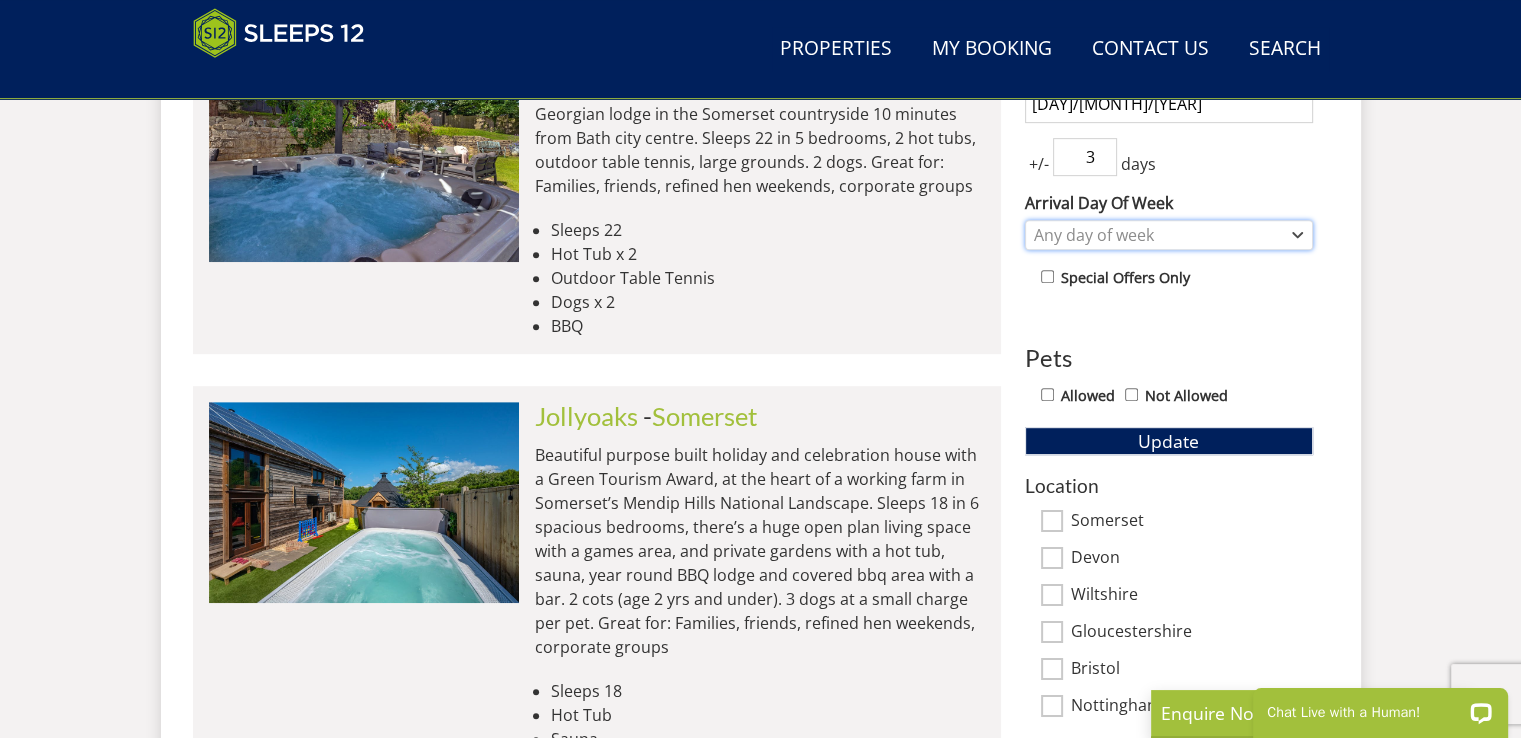 scroll, scrollTop: 930, scrollLeft: 0, axis: vertical 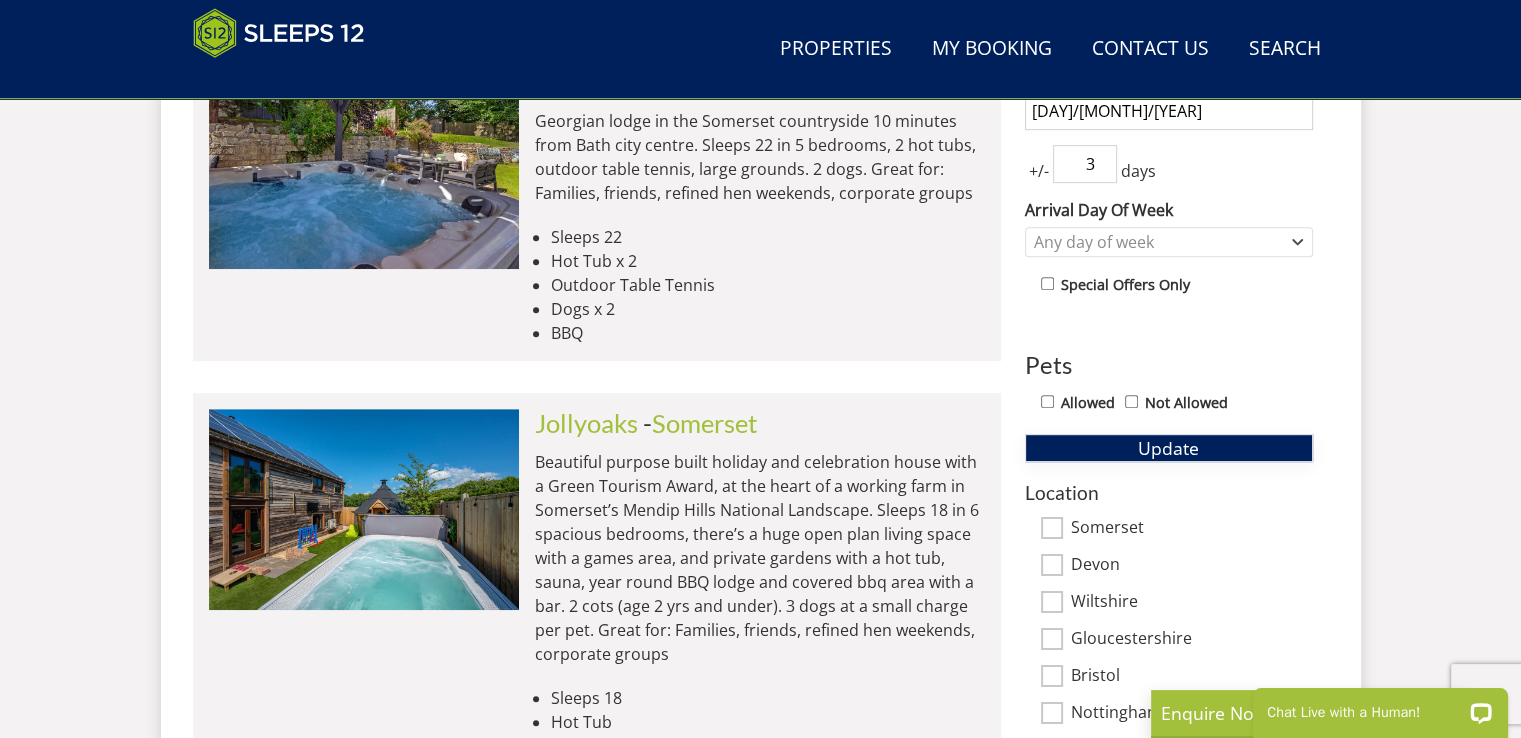 click on "Update" at bounding box center (1169, 448) 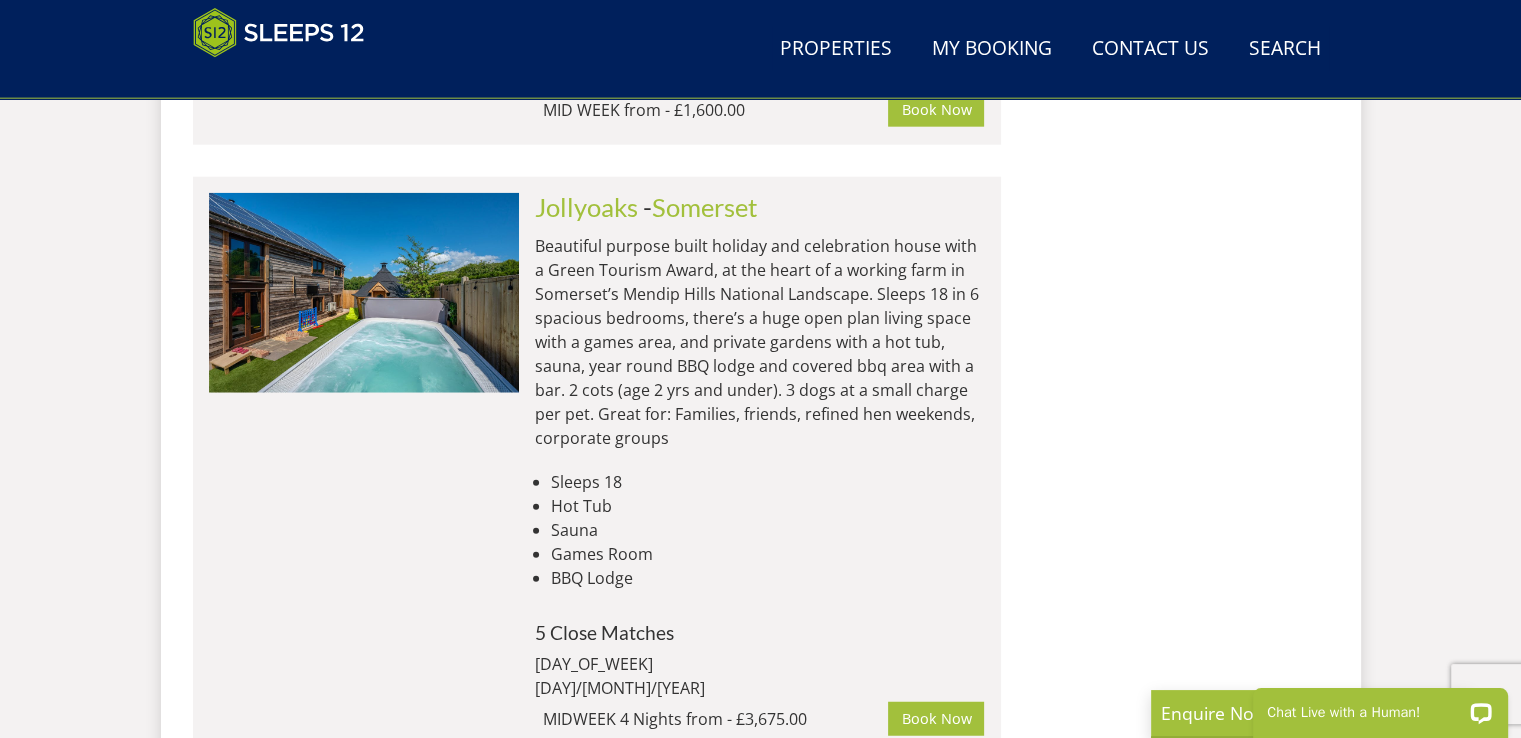 scroll, scrollTop: 12522, scrollLeft: 0, axis: vertical 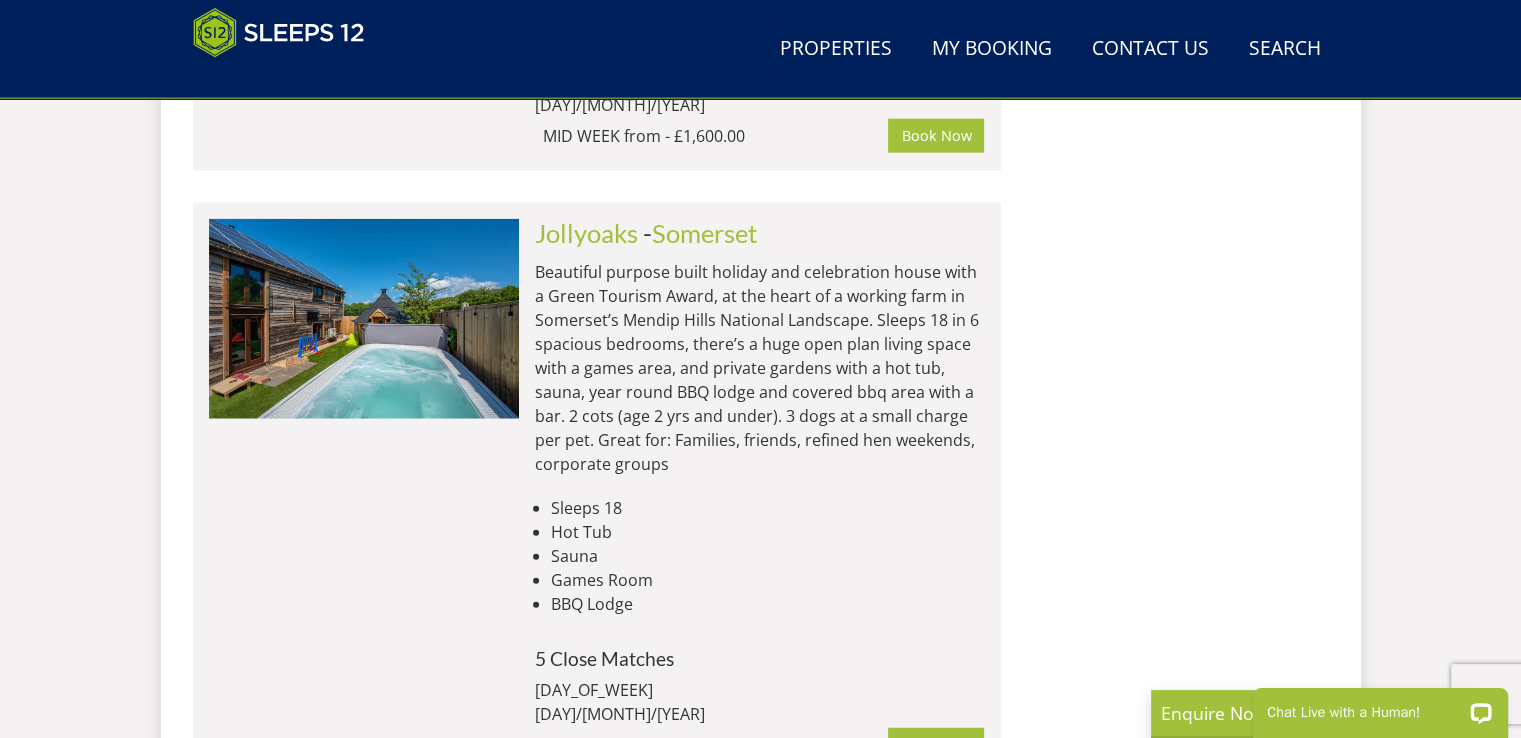 click on "Dovesway" at bounding box center (593, 1041) 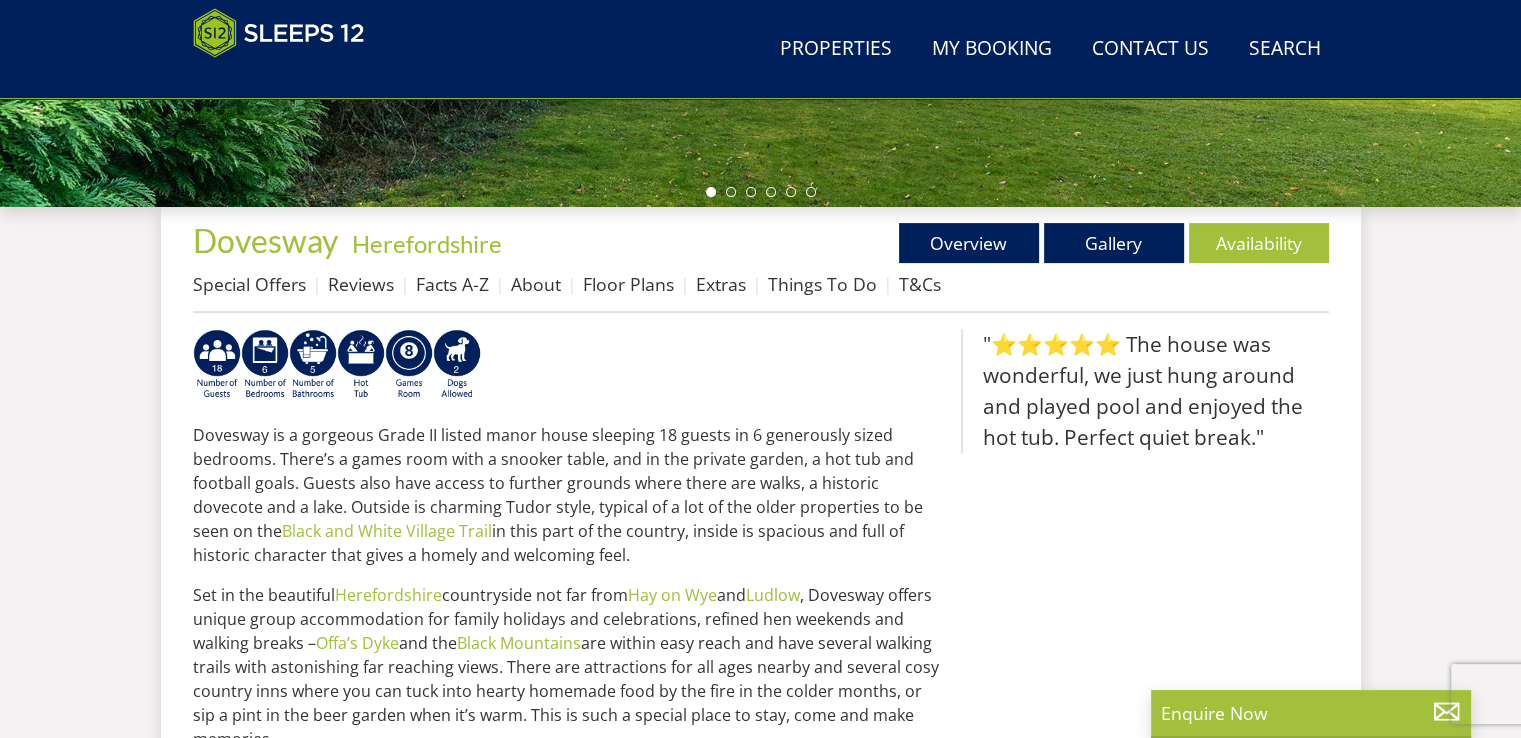 scroll, scrollTop: 643, scrollLeft: 0, axis: vertical 